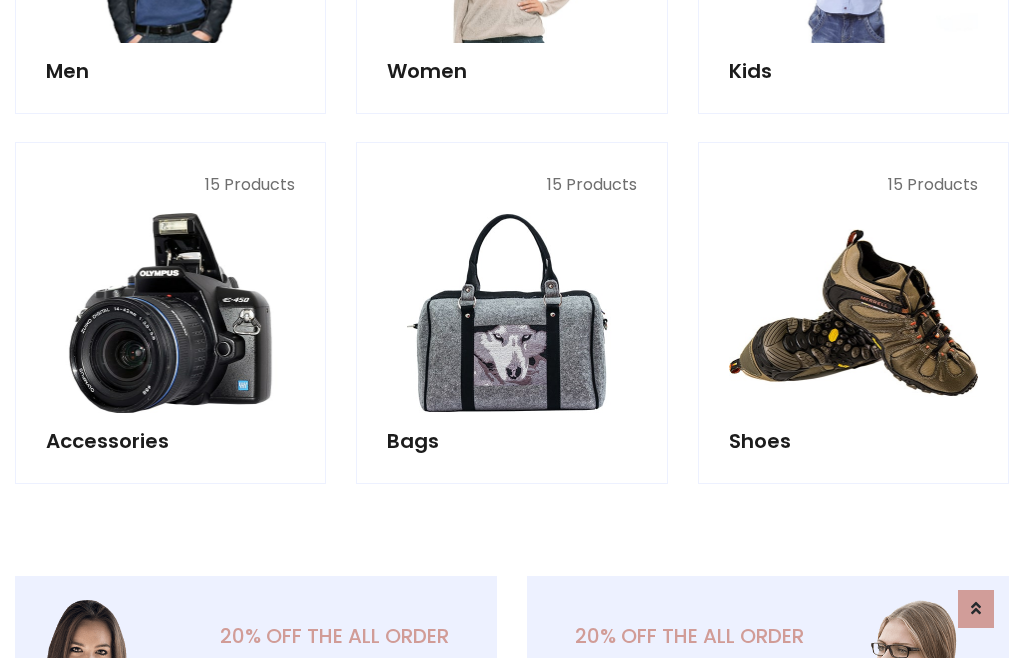 scroll, scrollTop: 853, scrollLeft: 0, axis: vertical 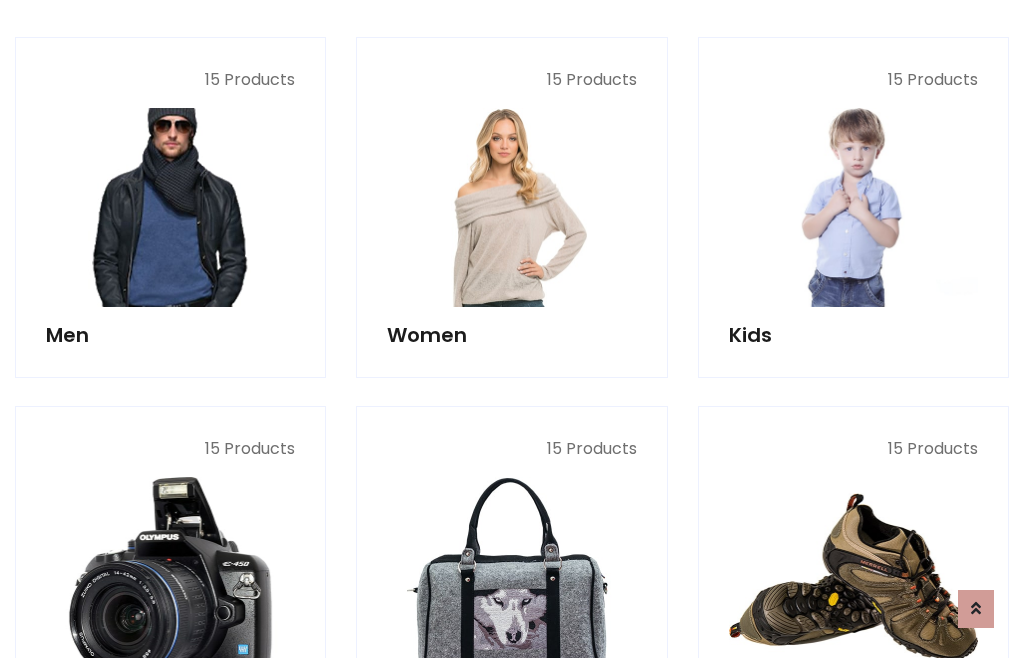 click at bounding box center (170, 207) 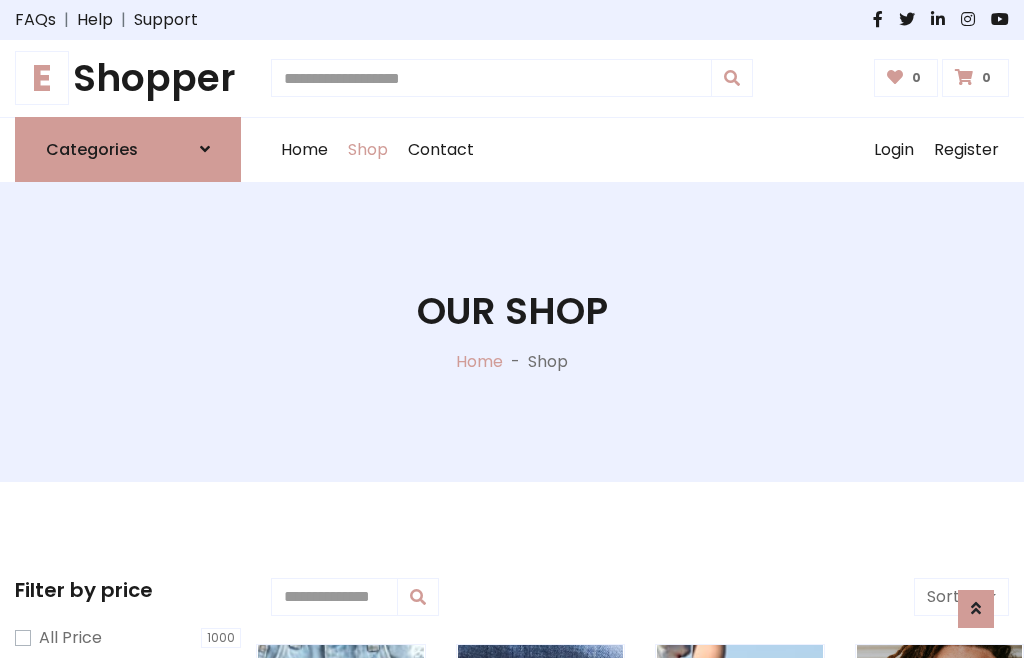scroll, scrollTop: 807, scrollLeft: 0, axis: vertical 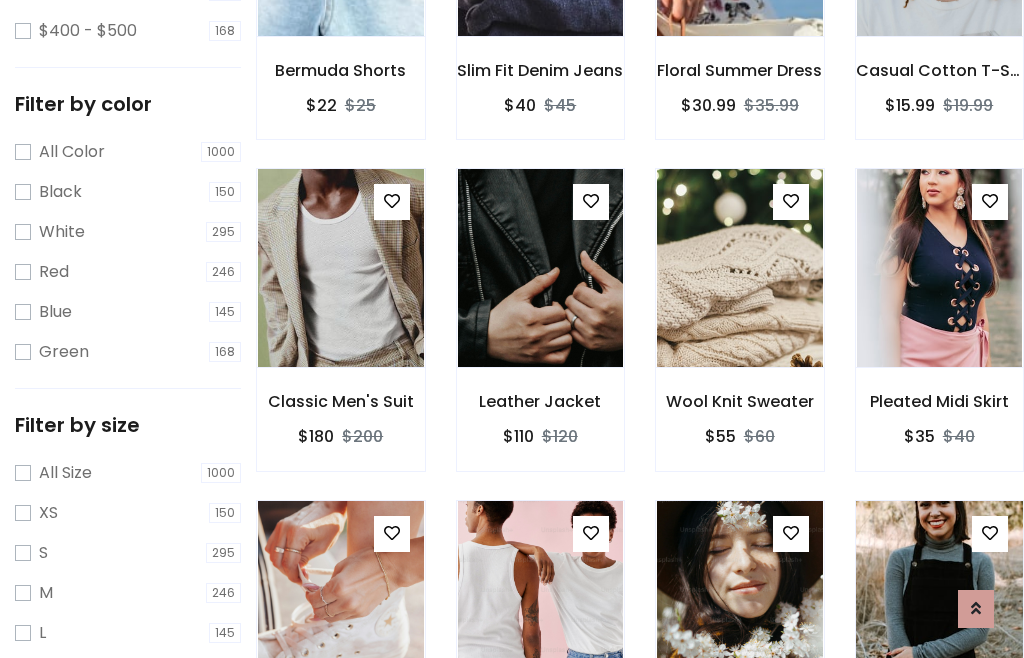 click at bounding box center (939, 600) 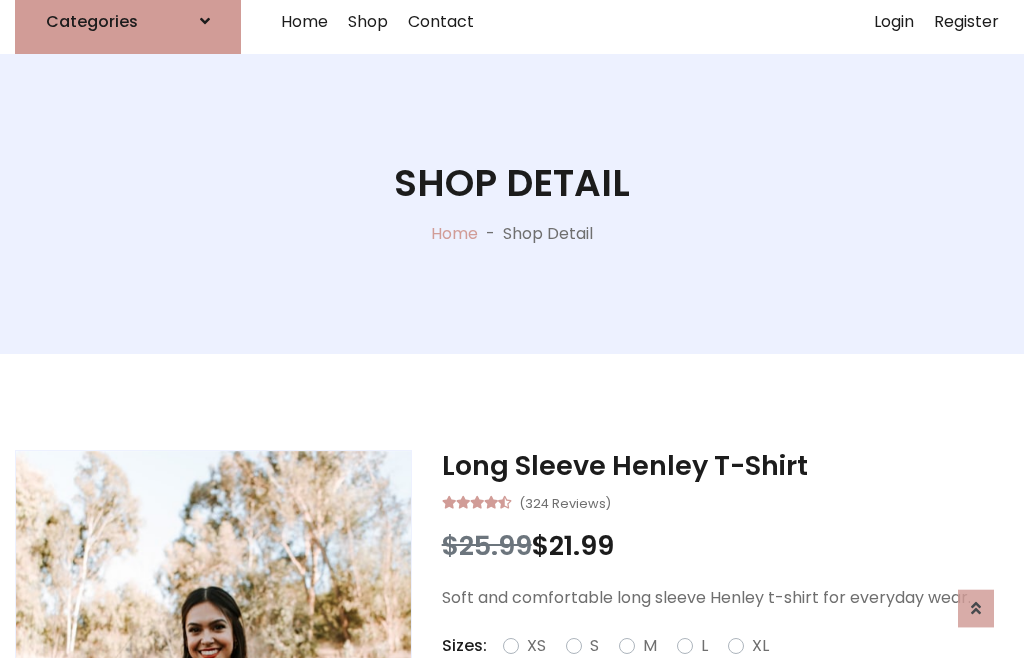 scroll, scrollTop: 128, scrollLeft: 0, axis: vertical 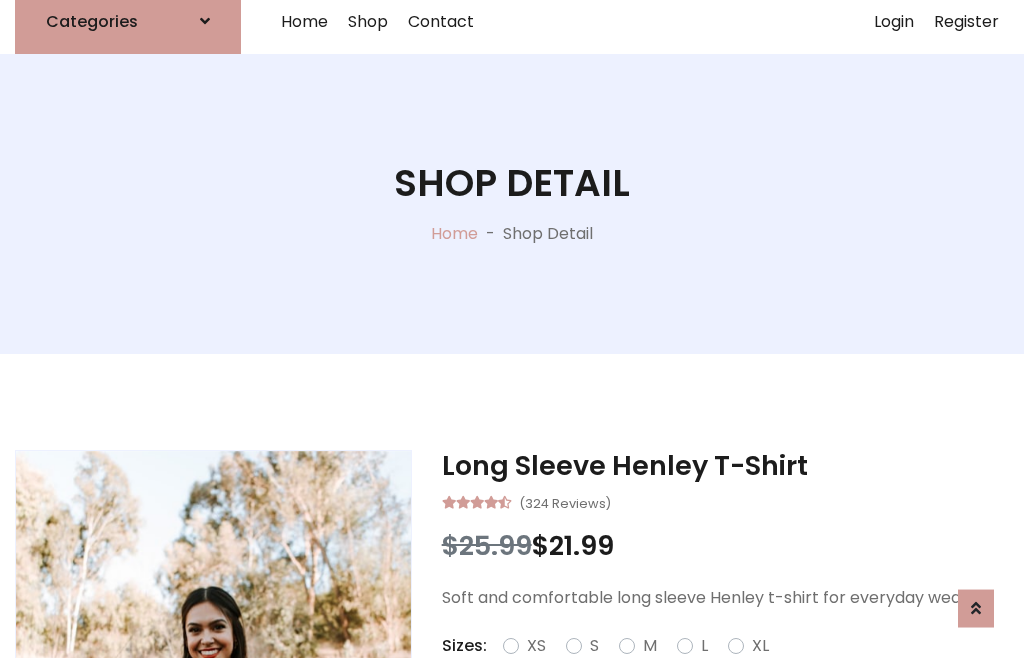 click on "Red" at bounding box center (732, 670) 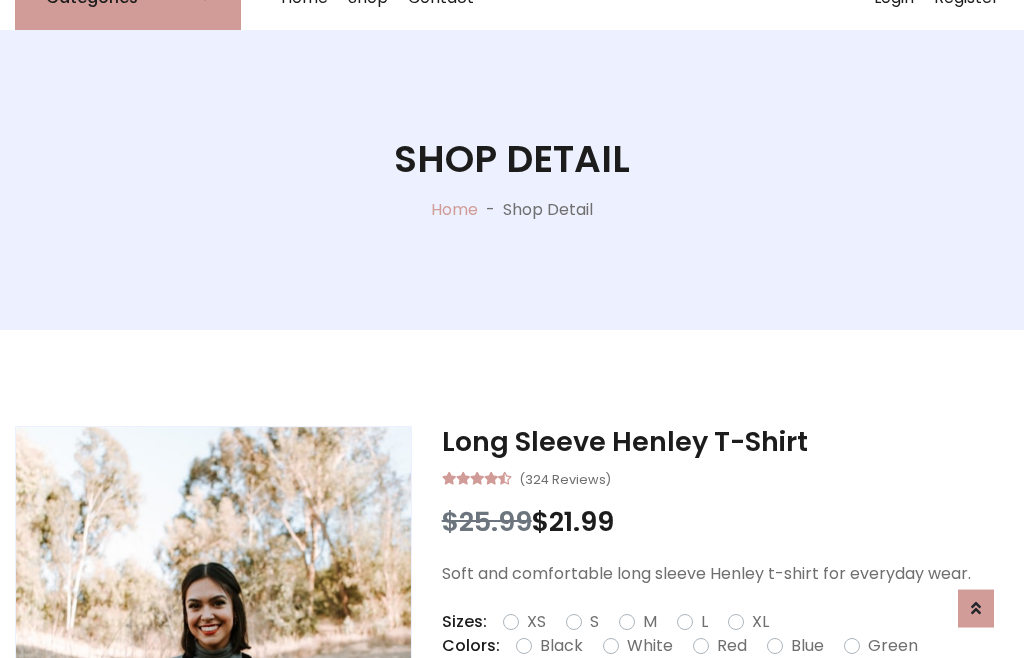 click on "Add To Cart" at bounding box center [663, 709] 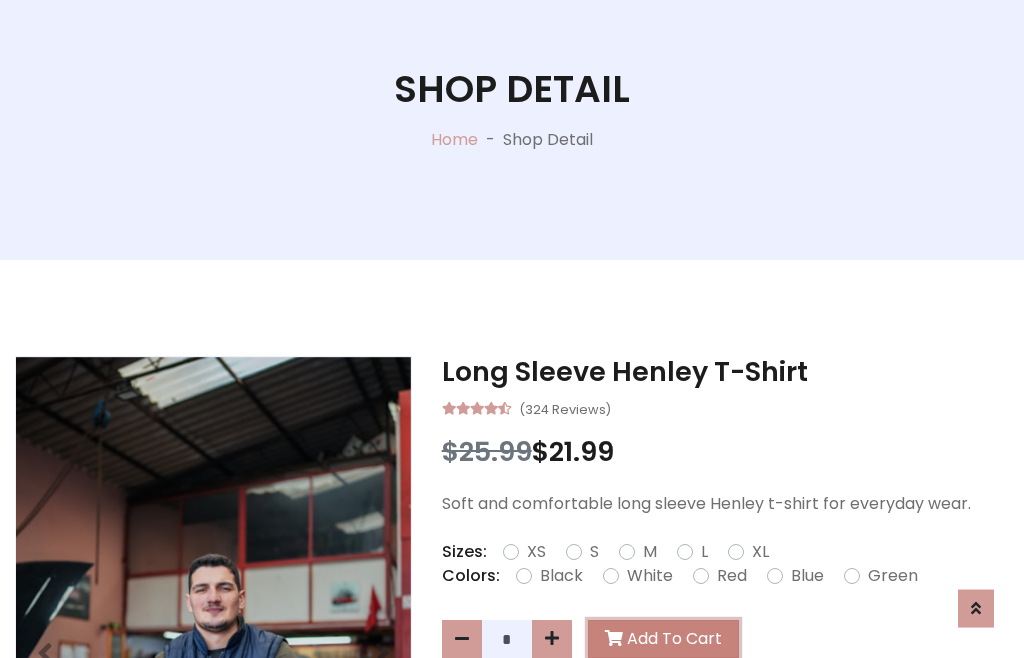 scroll, scrollTop: 0, scrollLeft: 0, axis: both 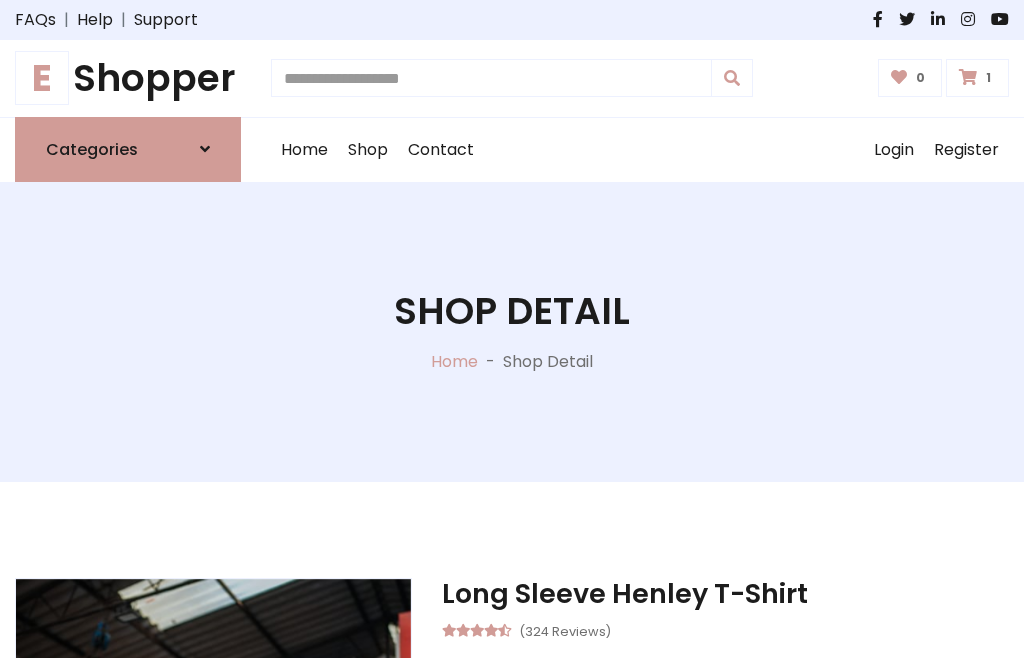 click at bounding box center (968, 77) 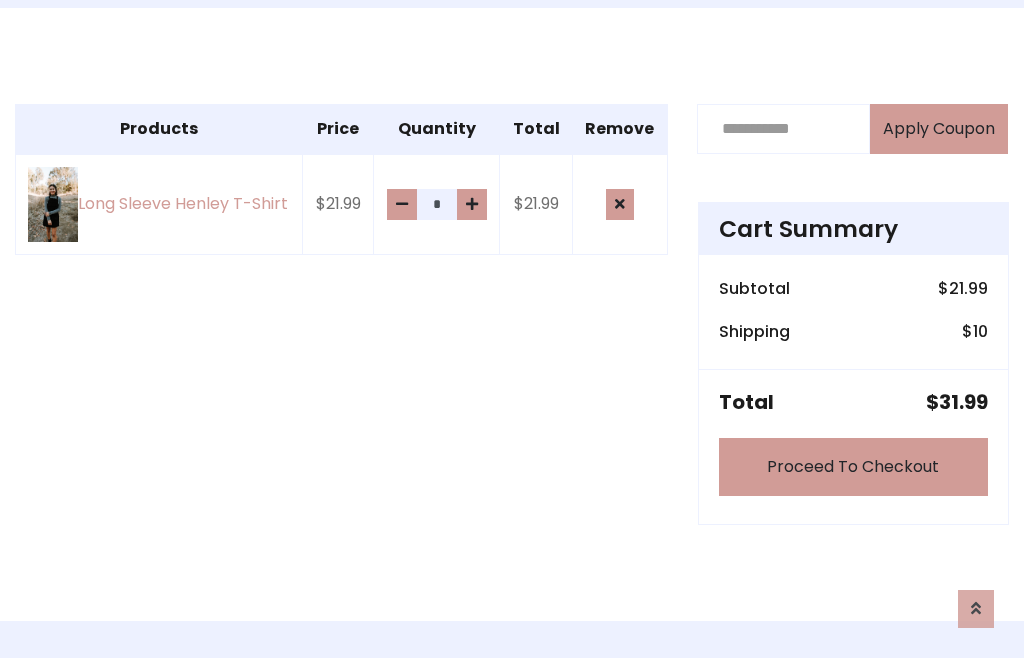 scroll, scrollTop: 474, scrollLeft: 0, axis: vertical 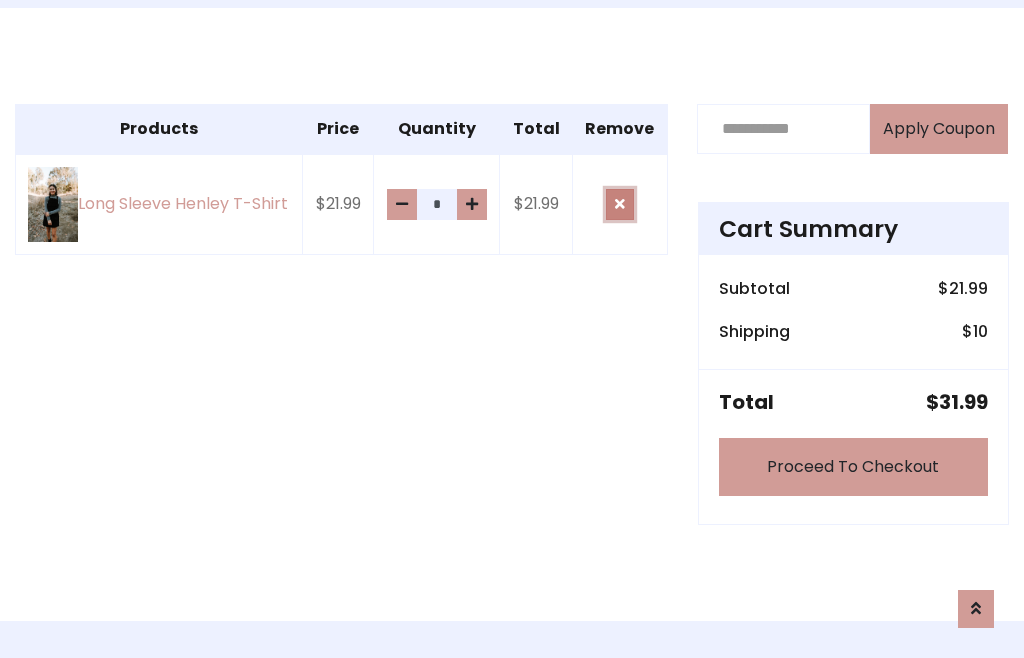 click at bounding box center (620, 204) 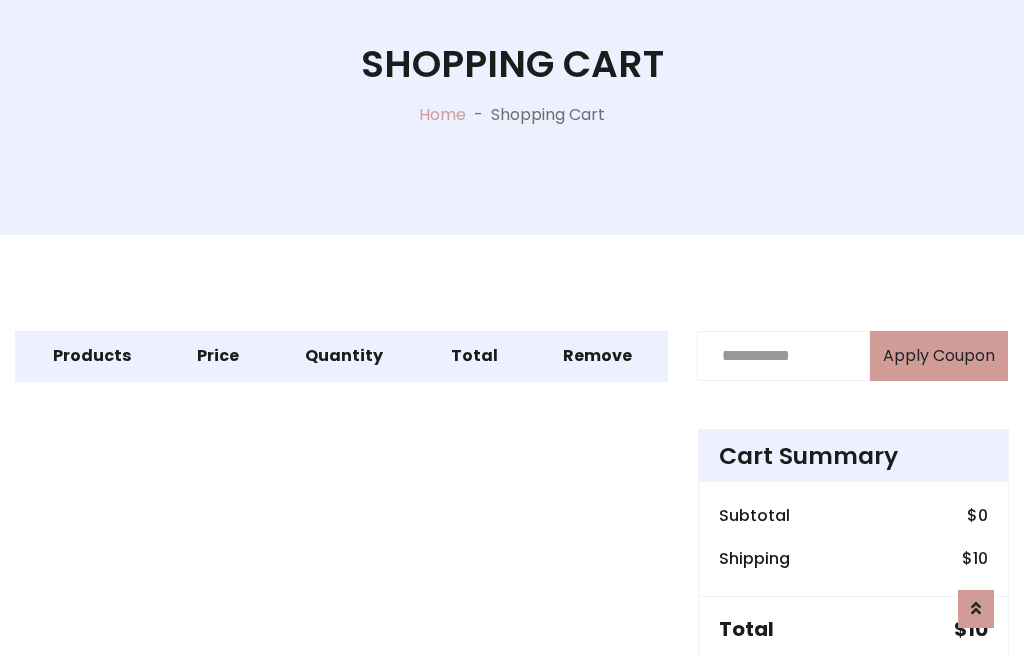click on "Proceed To Checkout" at bounding box center (853, 694) 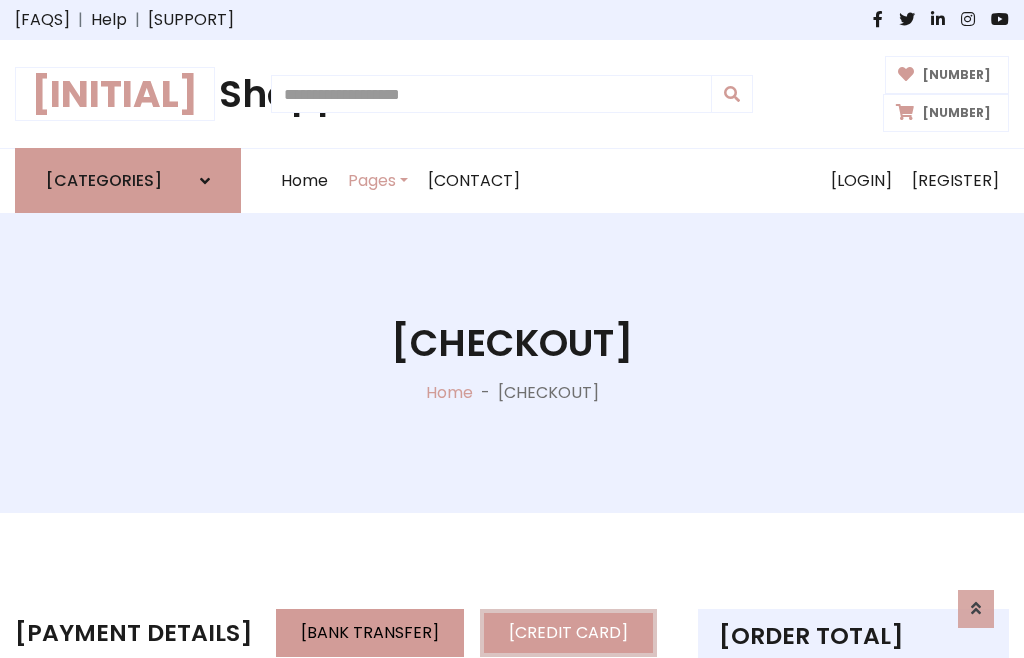 scroll, scrollTop: 137, scrollLeft: 0, axis: vertical 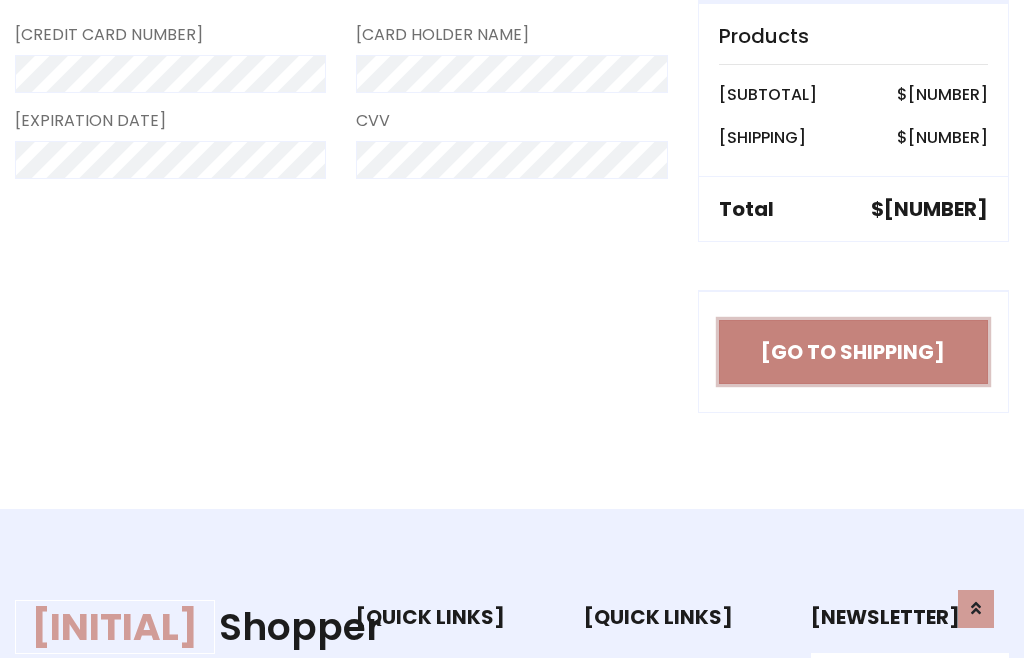 click on "[GO TO SHIPPING]" at bounding box center [853, 352] 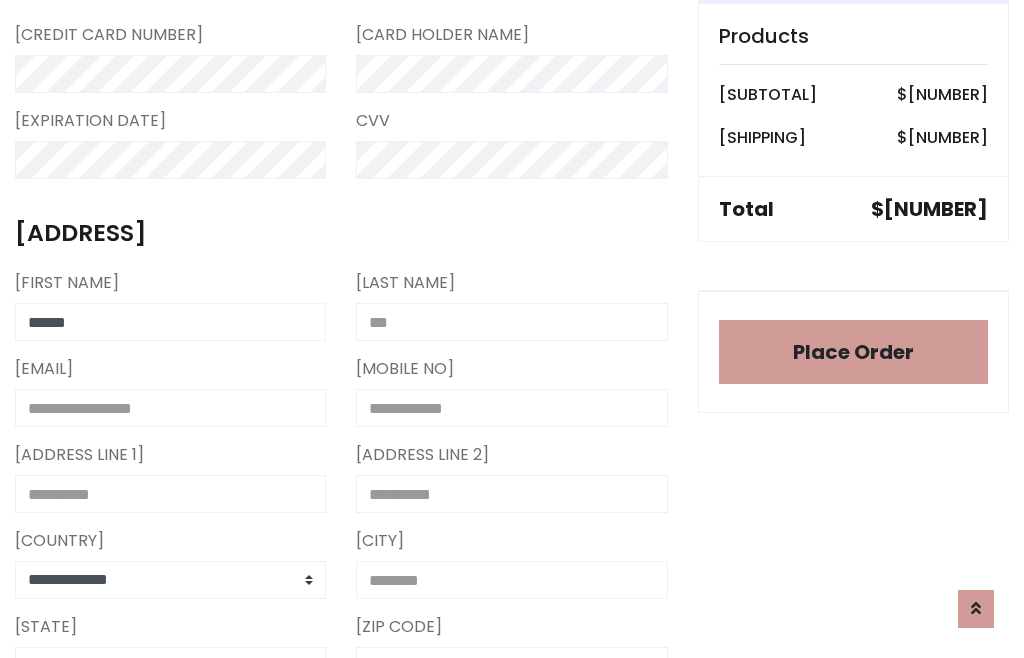 type on "******" 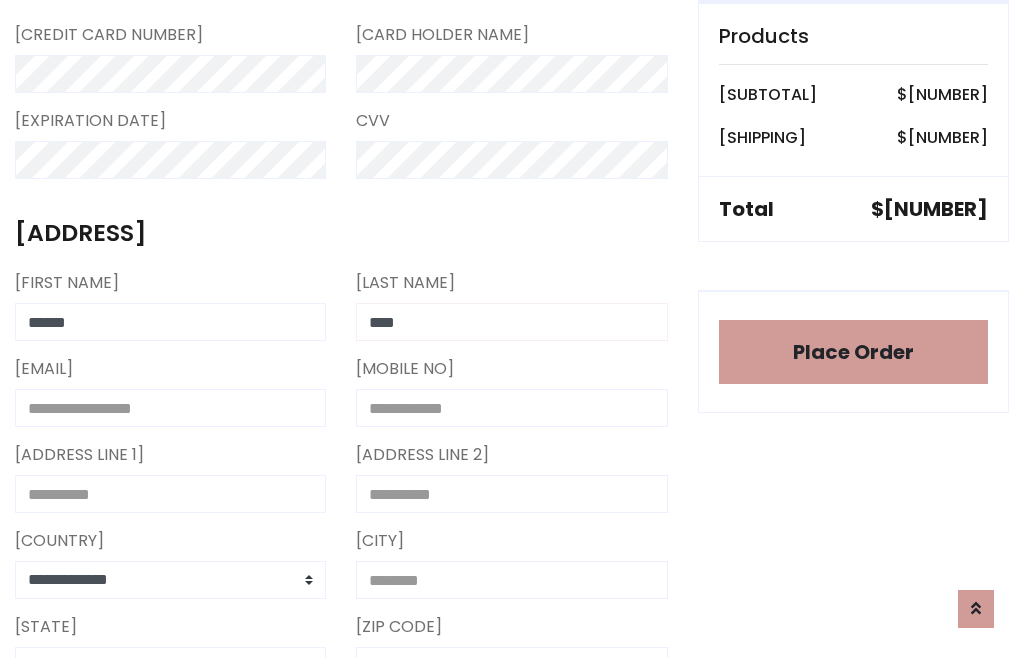 type on "****" 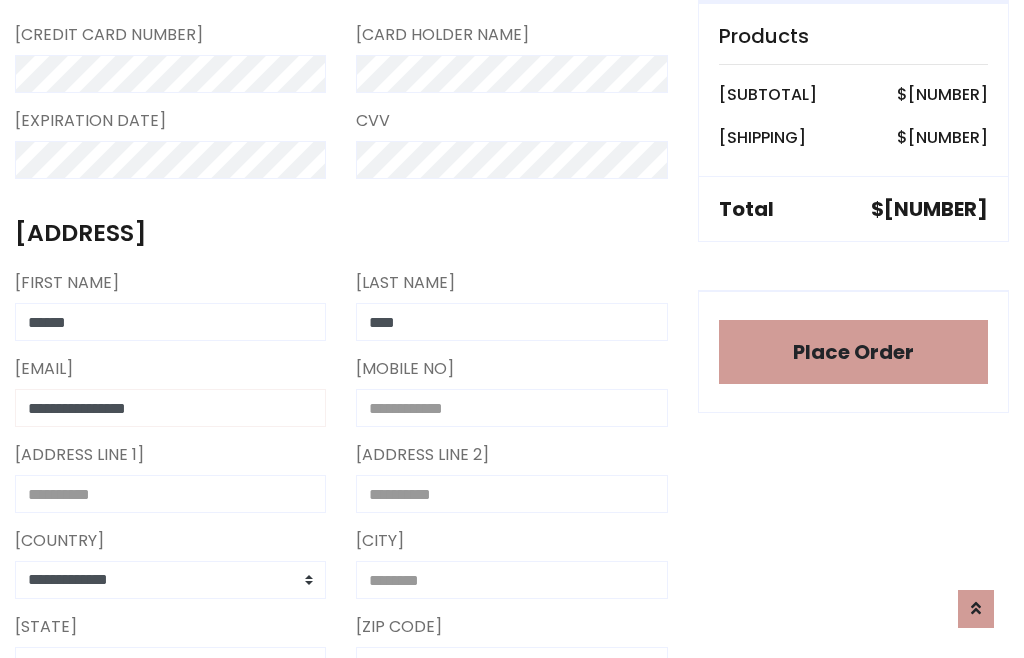 type on "**********" 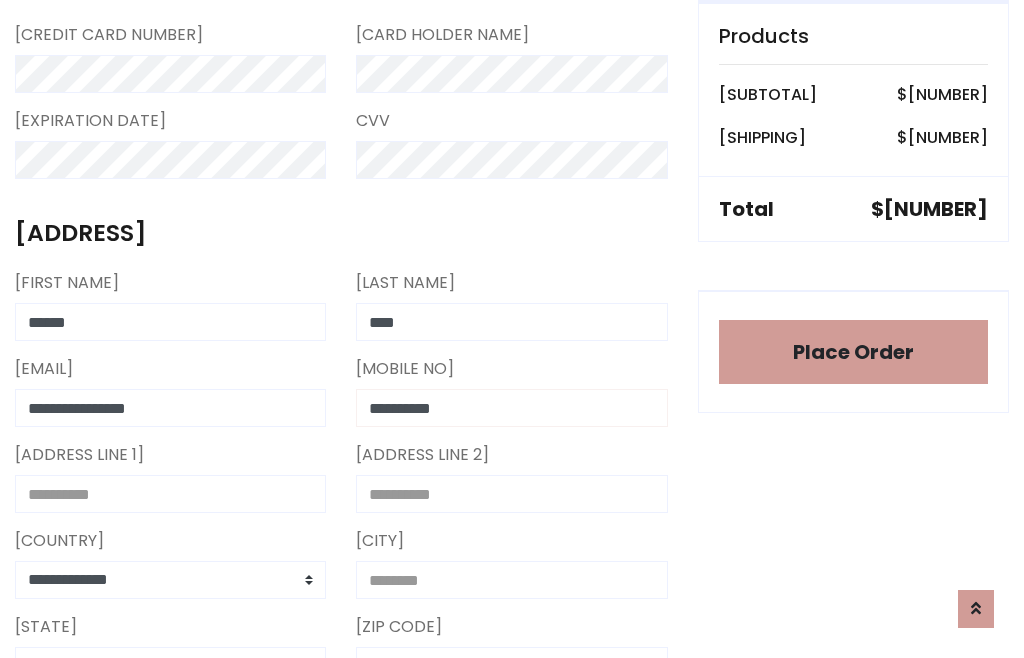 type on "**********" 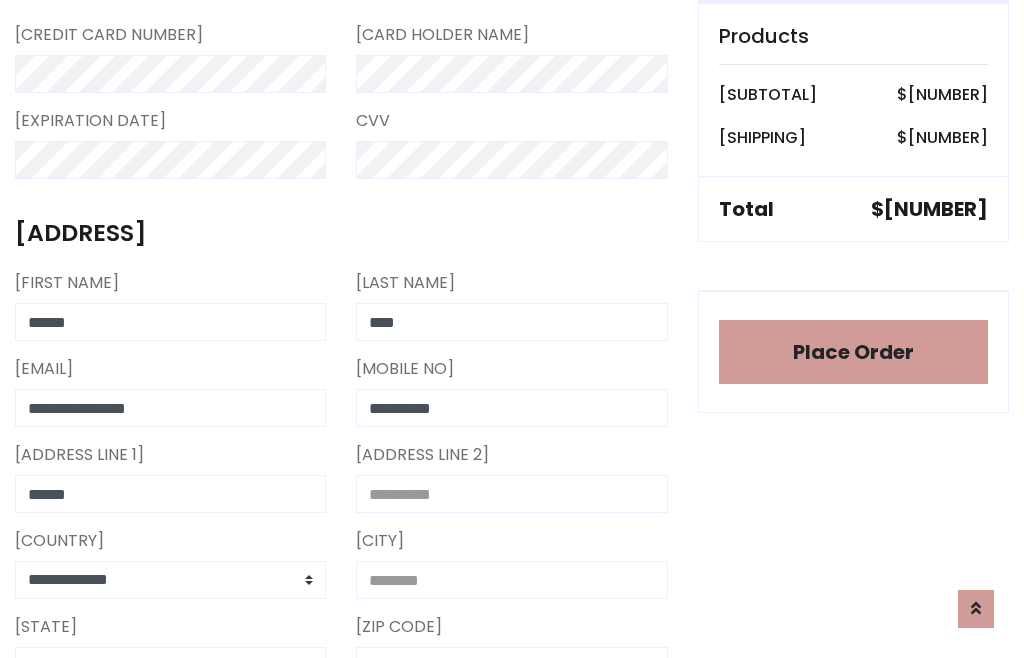 type on "******" 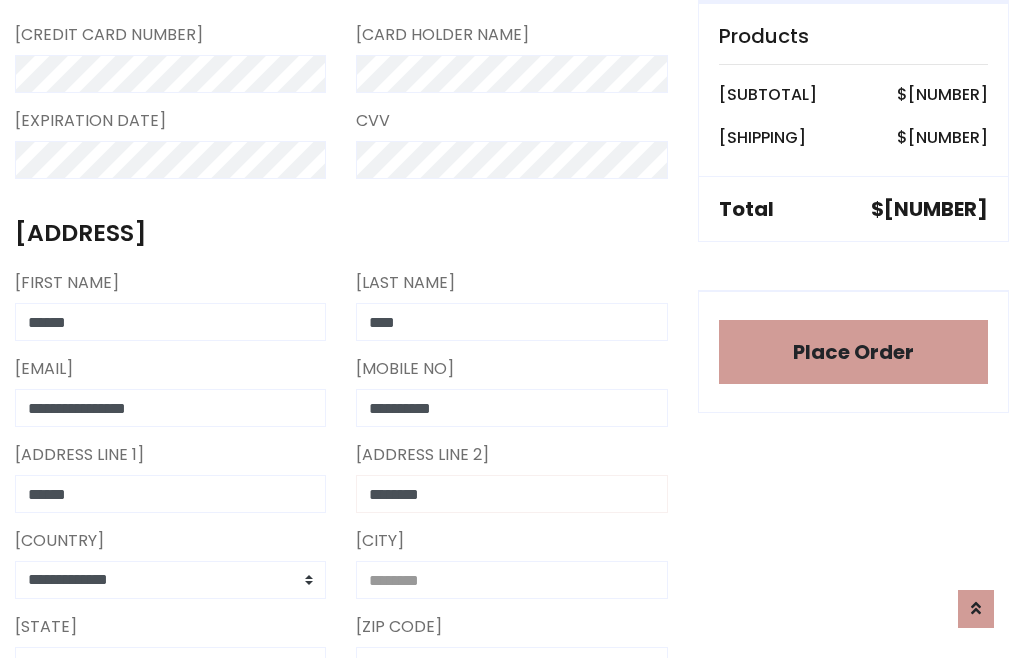 type on "********" 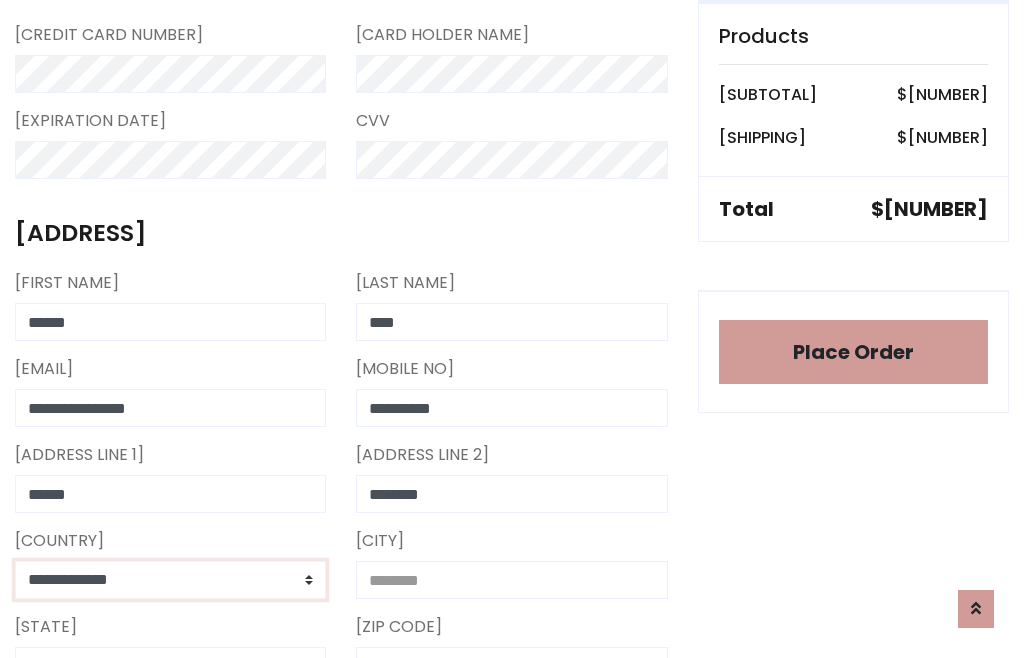 select on "*******" 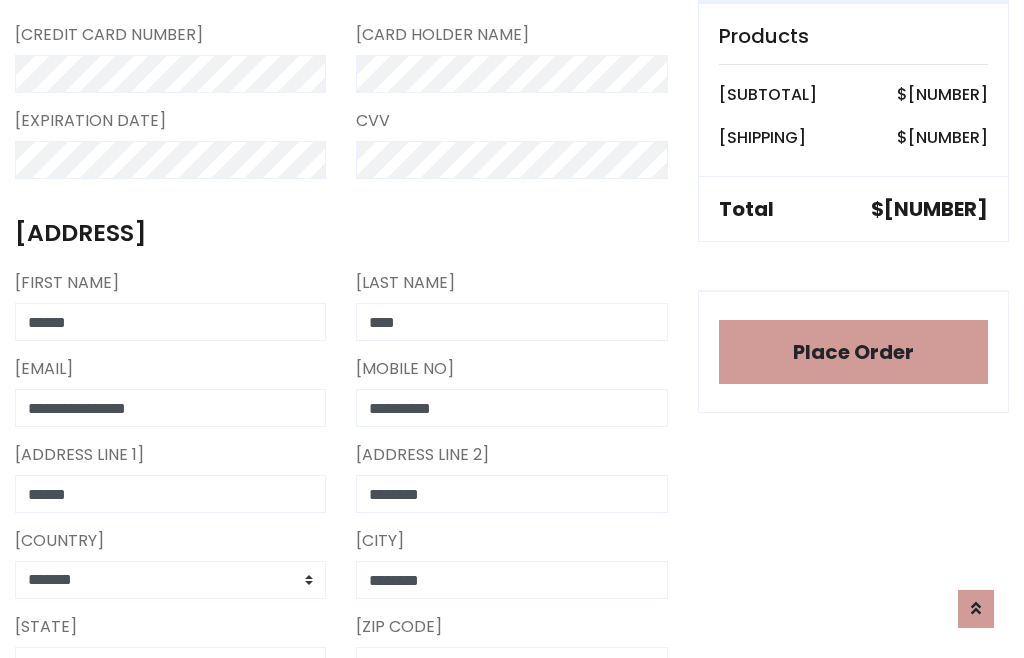 type on "********" 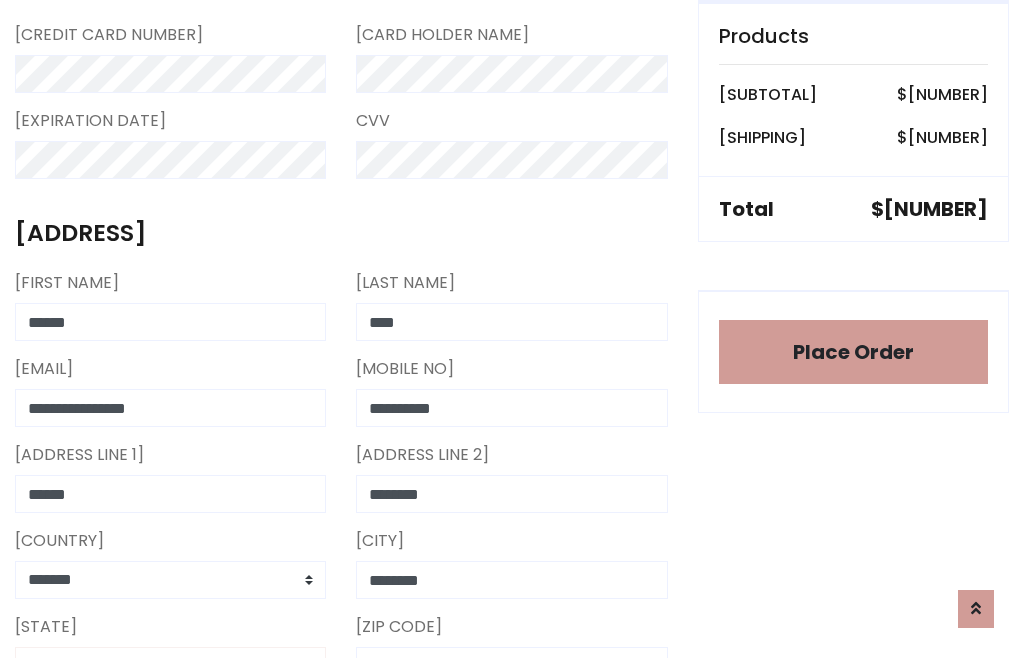 type on "*******" 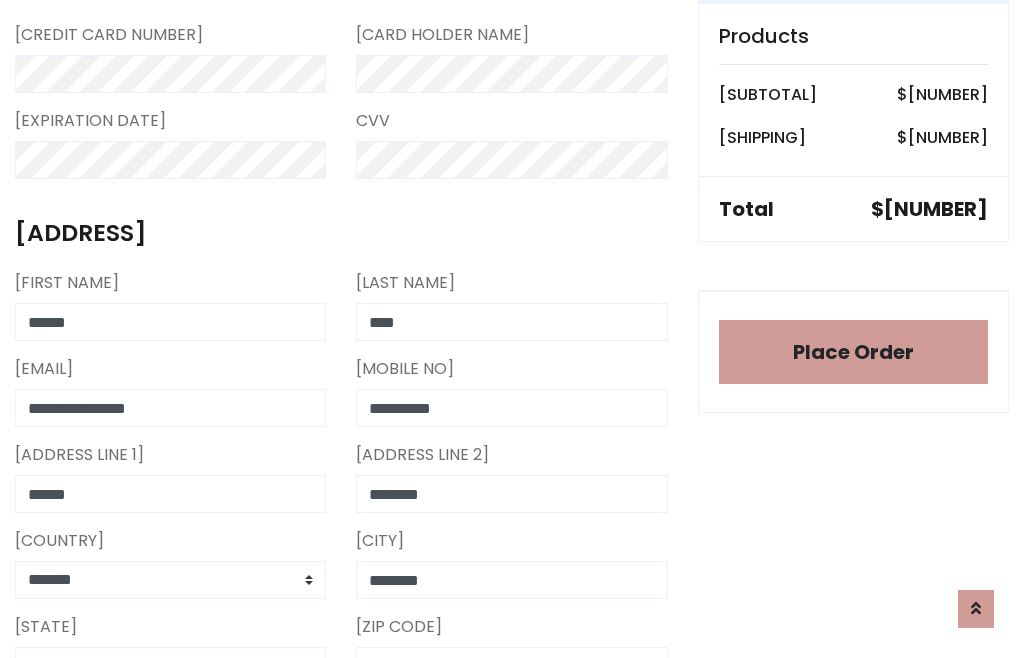 scroll, scrollTop: 403, scrollLeft: 0, axis: vertical 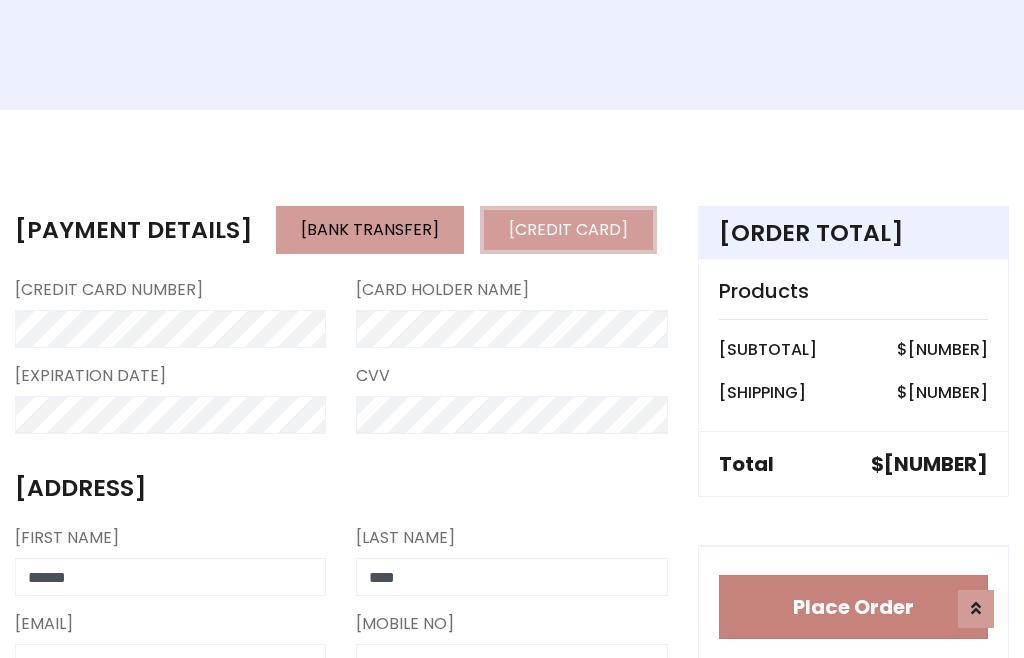 type on "*****" 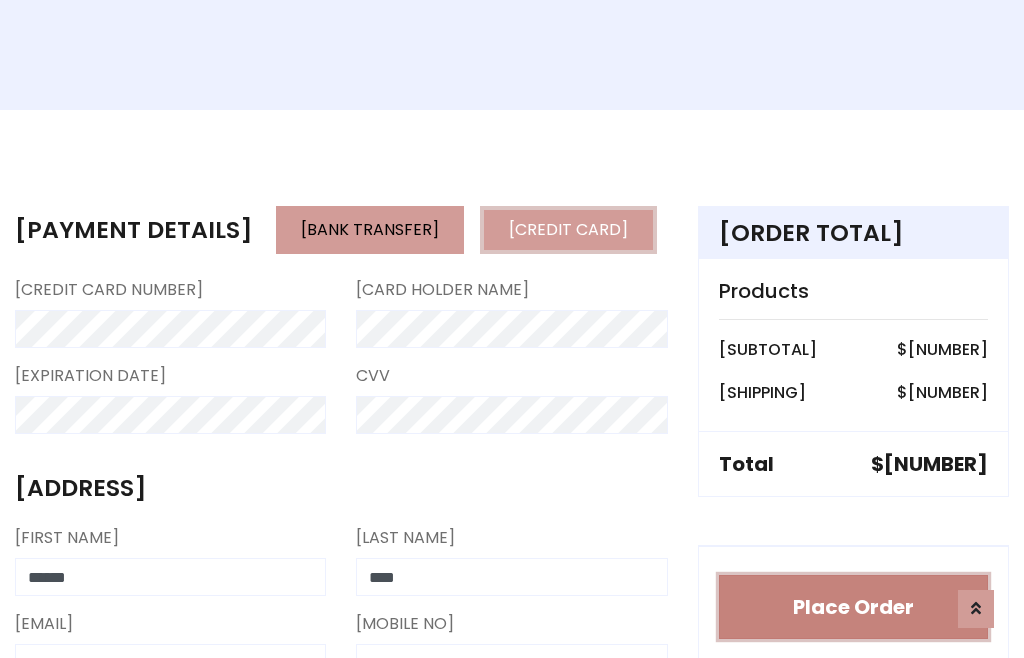 click on "Place Order" at bounding box center [853, 607] 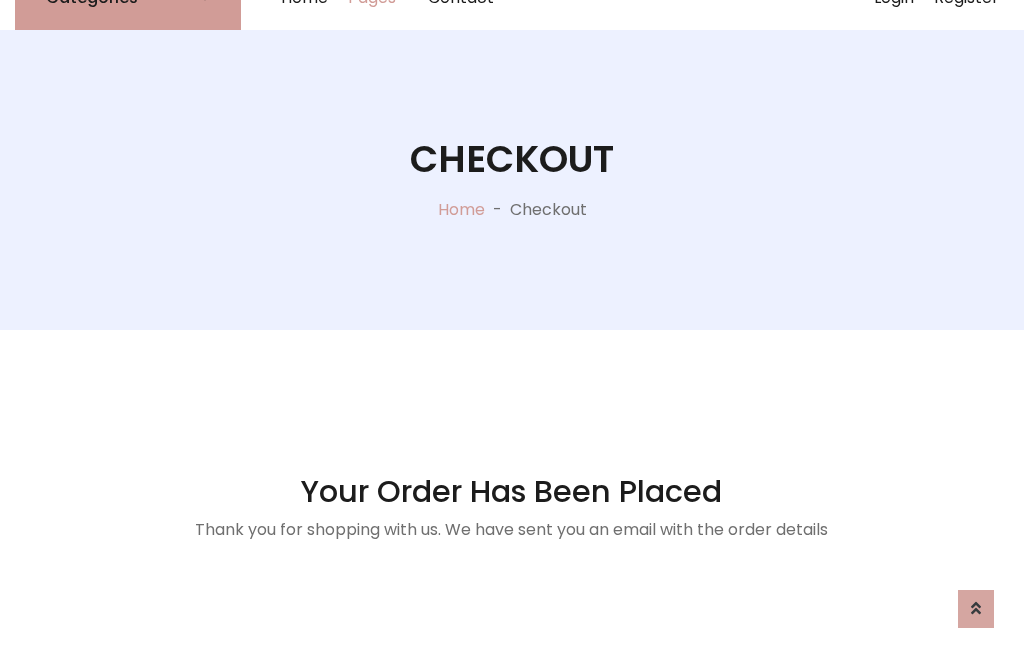 scroll, scrollTop: 0, scrollLeft: 0, axis: both 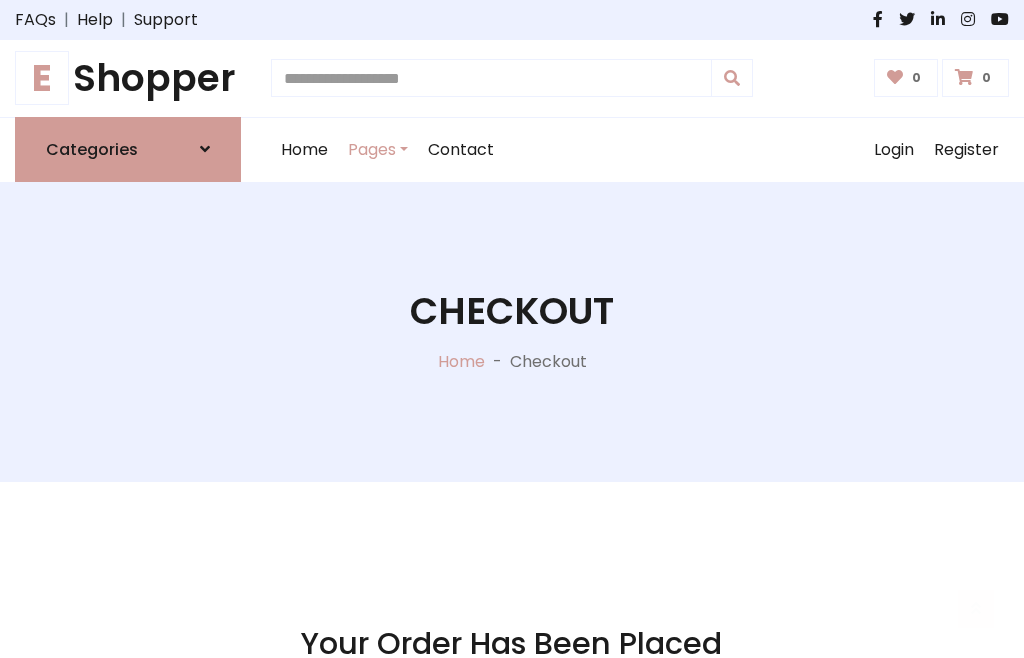 click on "E Shopper" at bounding box center (128, 78) 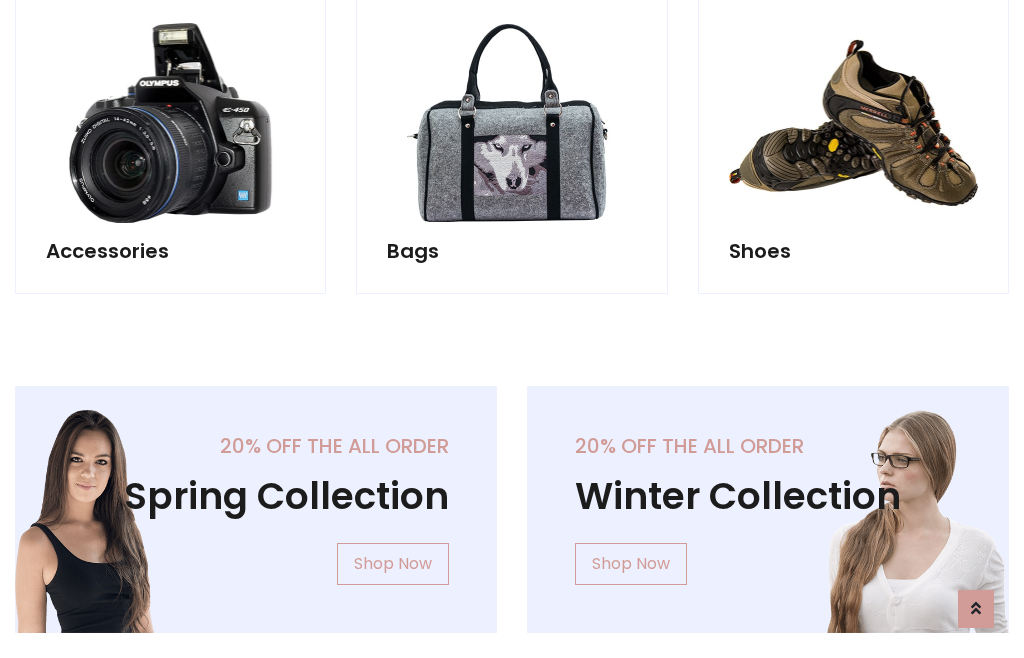 scroll, scrollTop: 770, scrollLeft: 0, axis: vertical 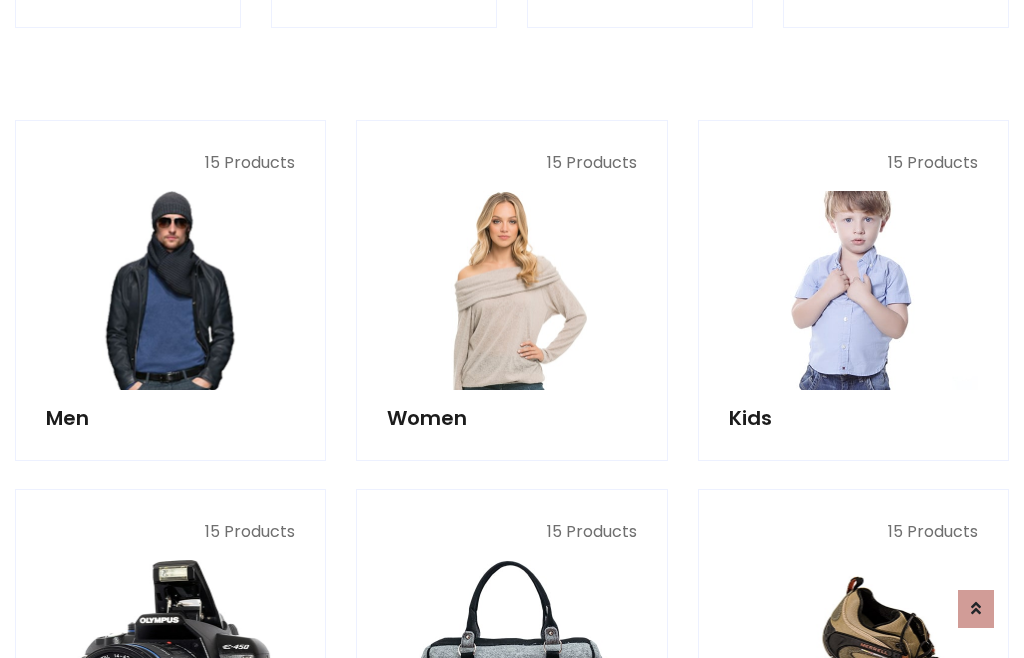 click at bounding box center (853, 290) 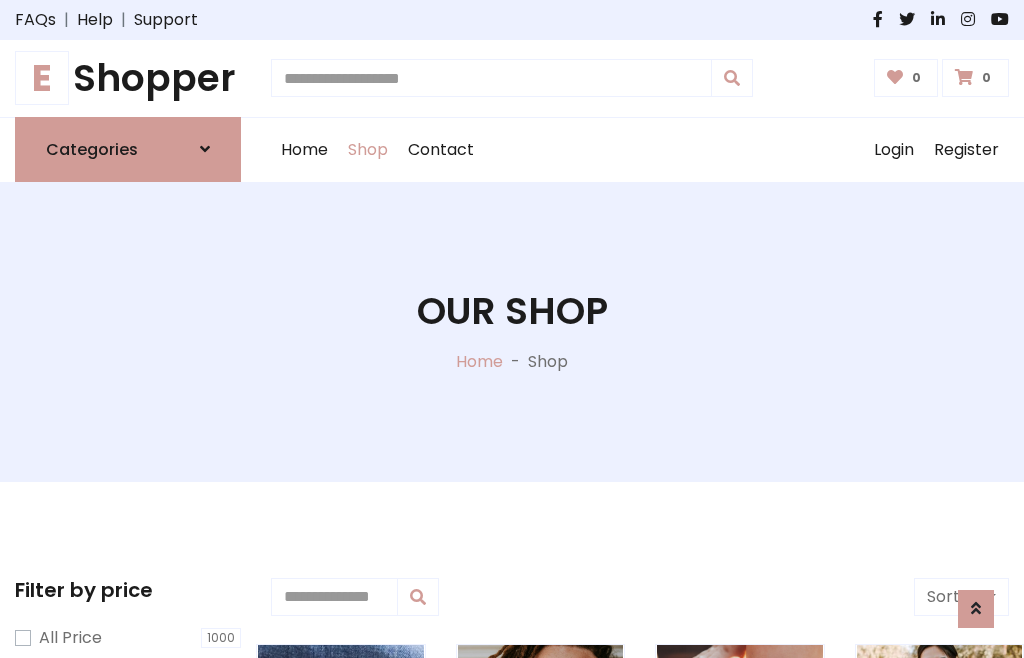 scroll, scrollTop: 549, scrollLeft: 0, axis: vertical 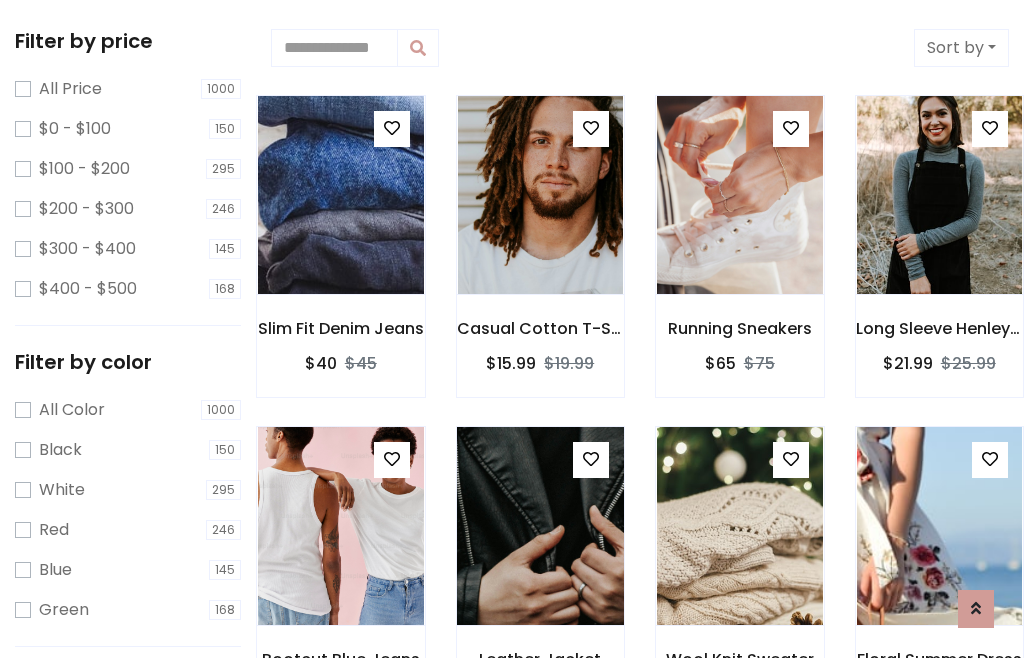 click at bounding box center (392, 128) 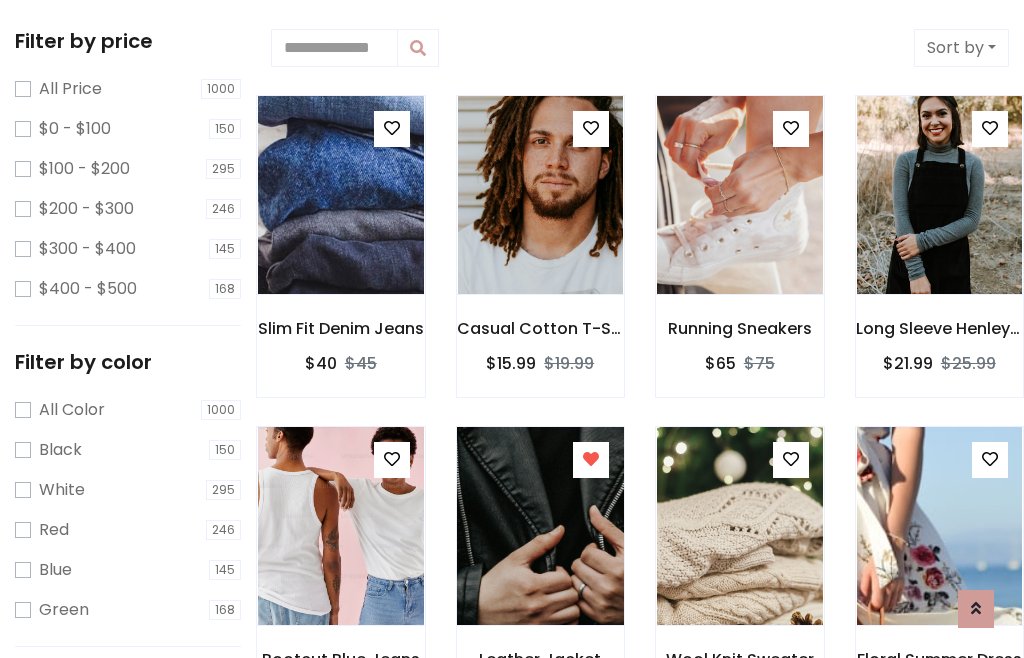 scroll, scrollTop: 848, scrollLeft: 0, axis: vertical 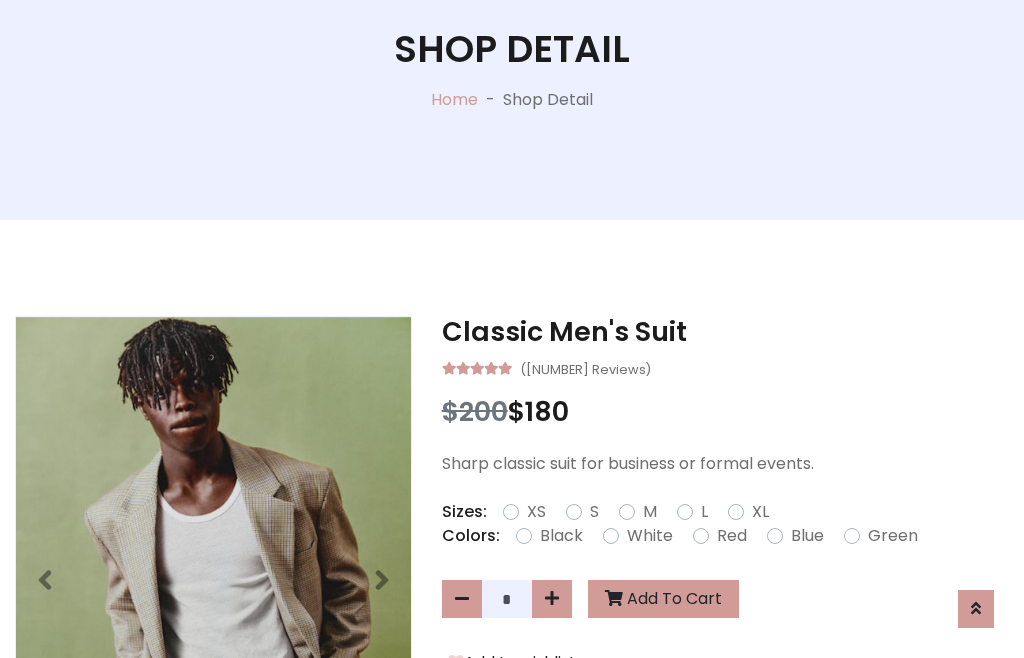 click on "XL" at bounding box center (760, 512) 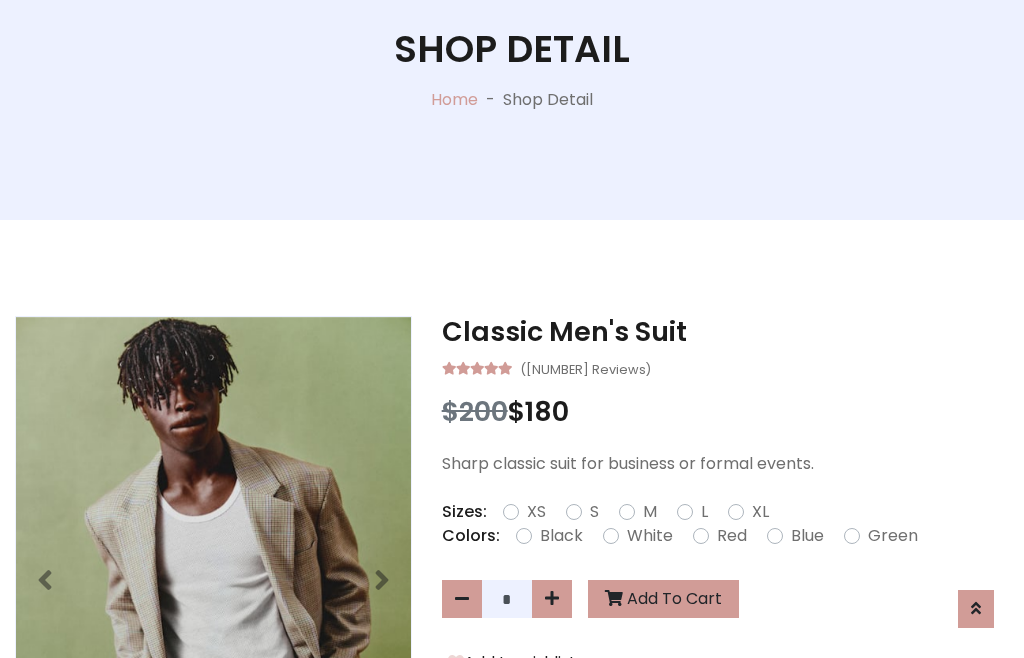 click on "Black" at bounding box center [561, 536] 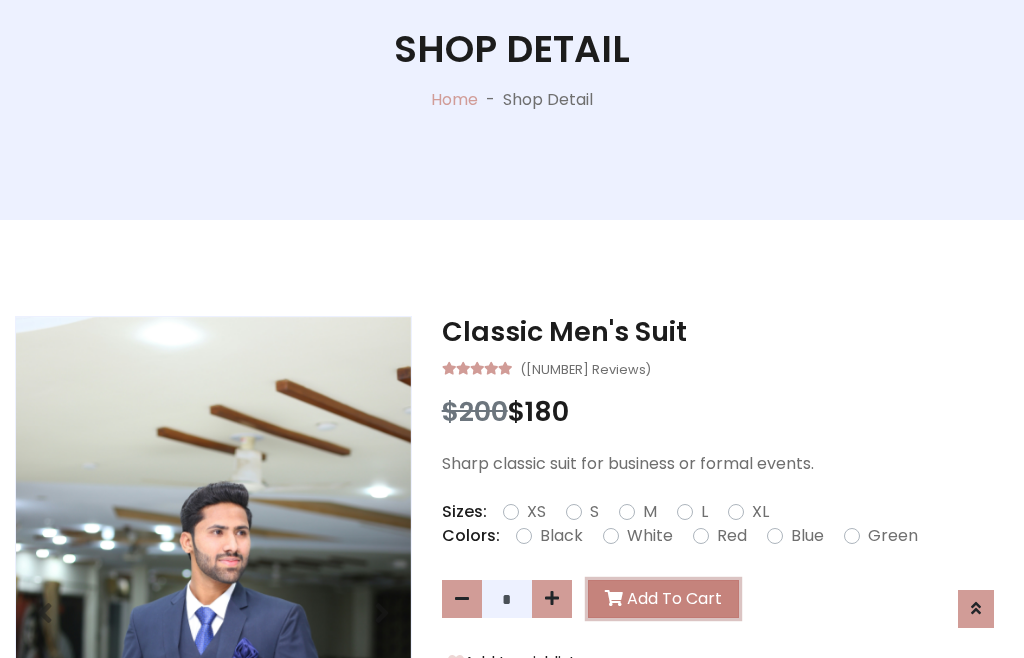 click on "Add To Cart" at bounding box center [663, 599] 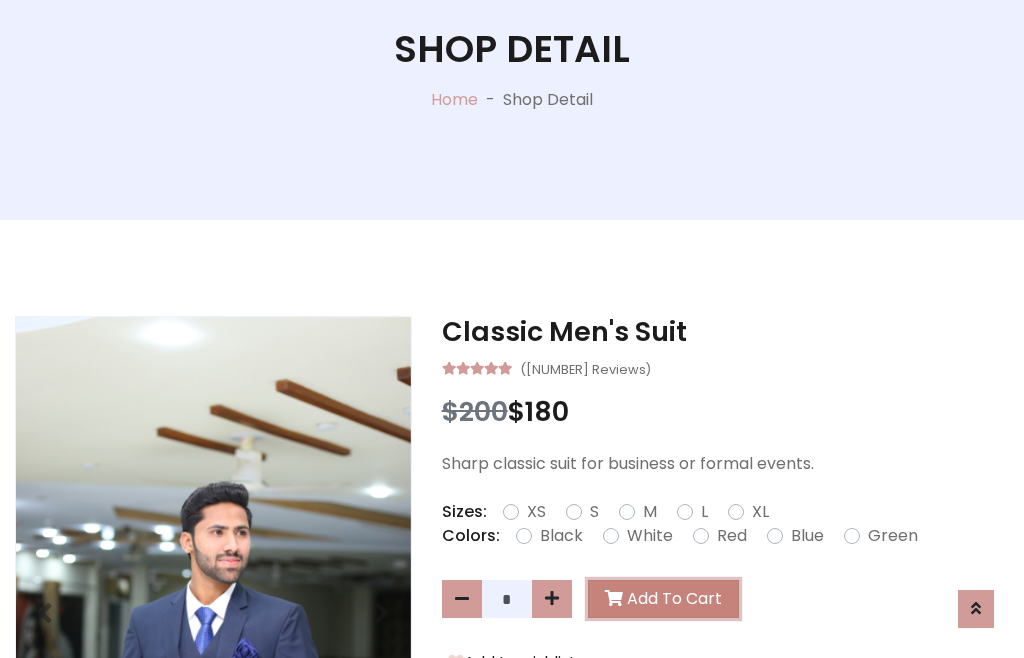 scroll, scrollTop: 0, scrollLeft: 0, axis: both 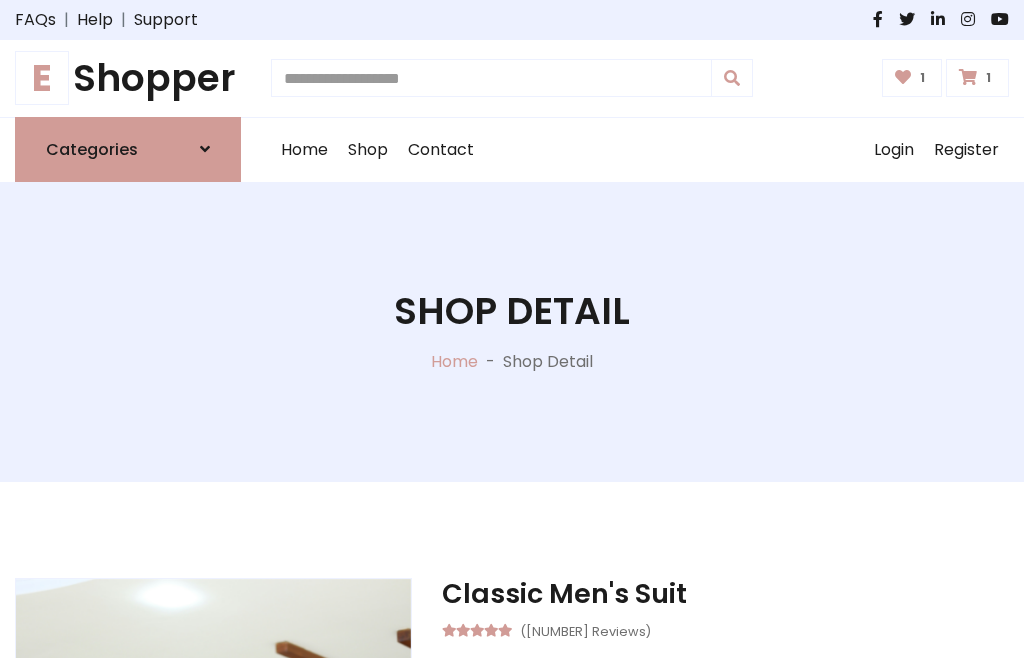 click at bounding box center [968, 77] 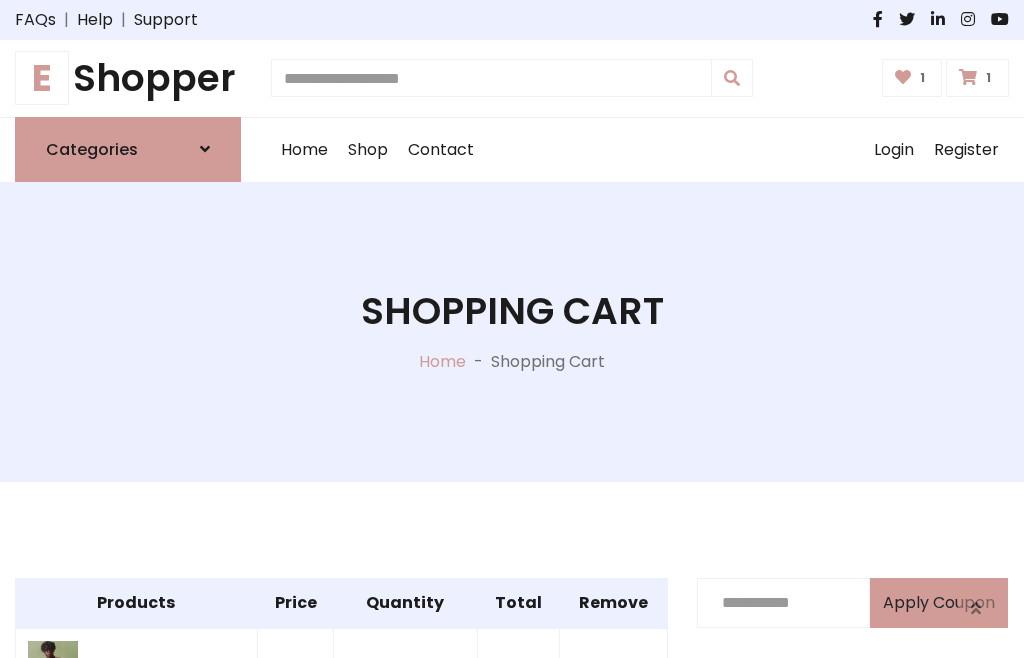 scroll, scrollTop: 570, scrollLeft: 0, axis: vertical 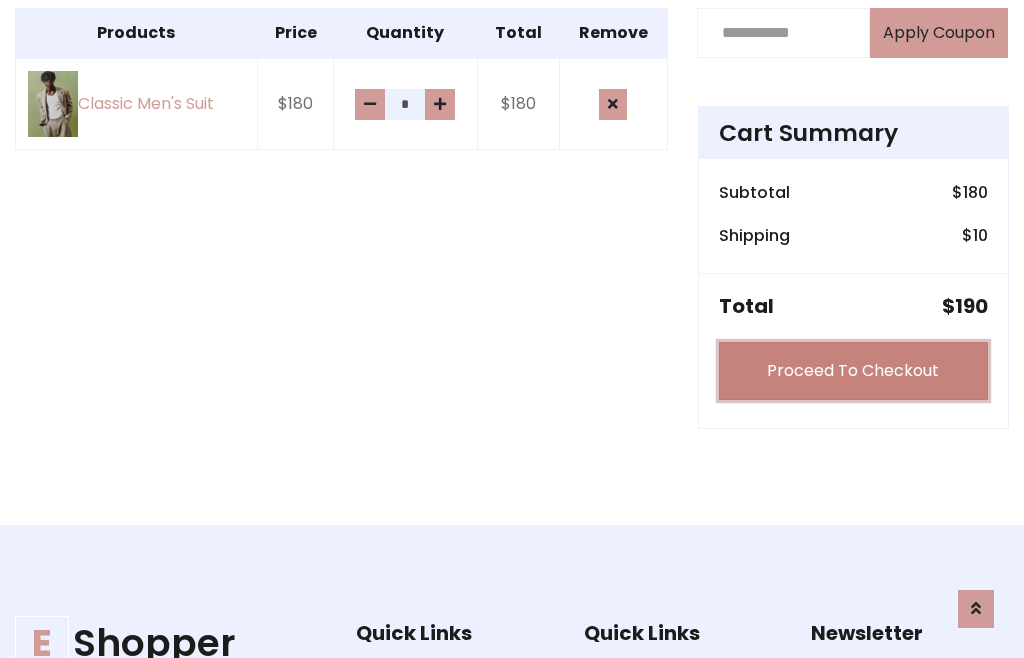 click on "Proceed To Checkout" at bounding box center (853, 371) 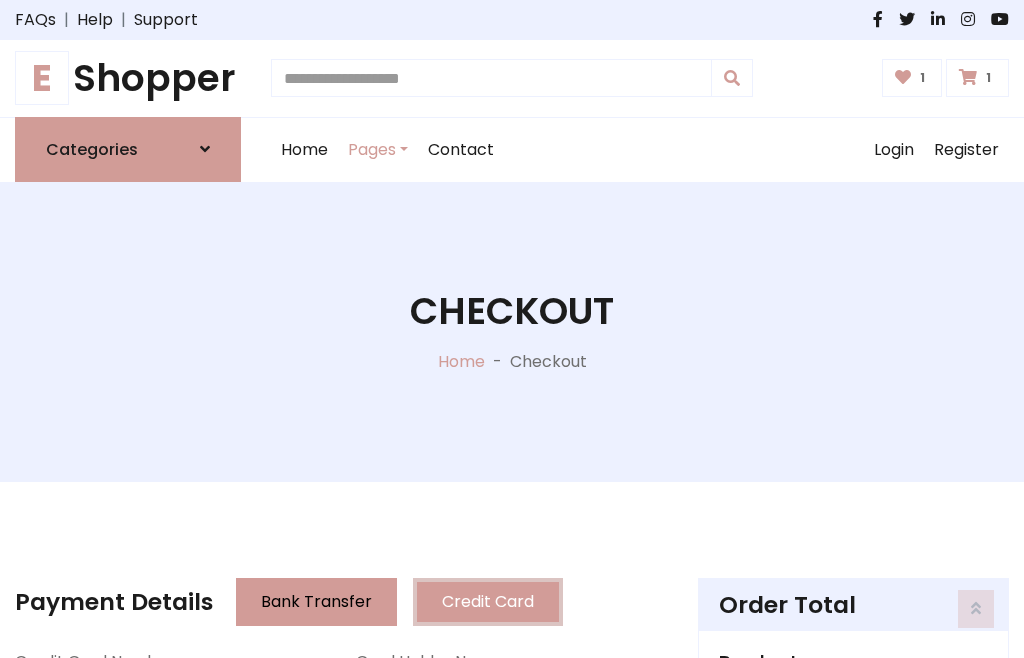scroll, scrollTop: 201, scrollLeft: 0, axis: vertical 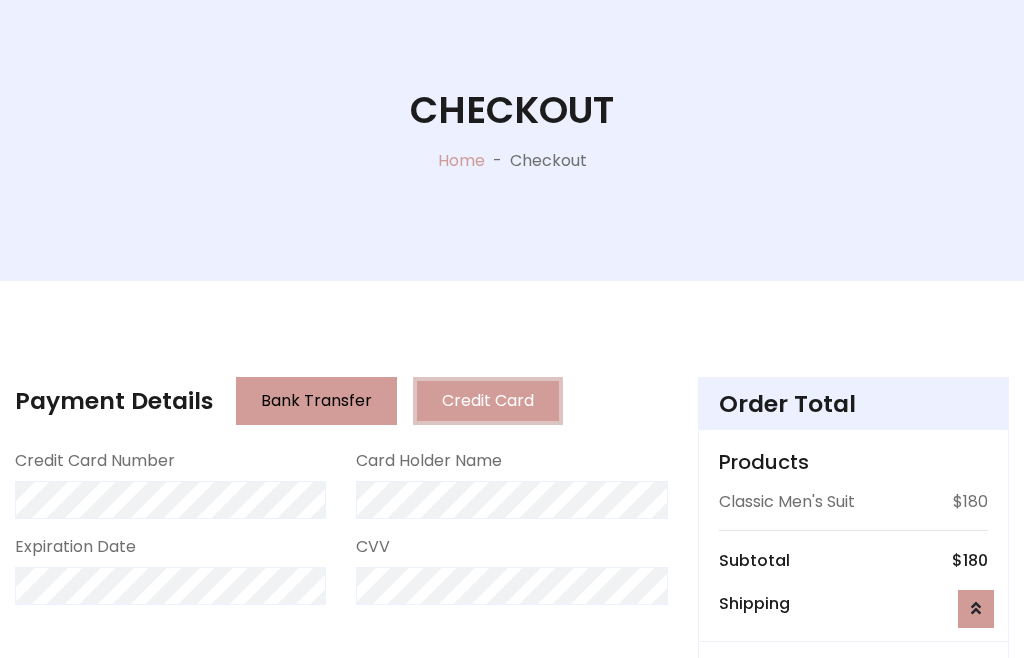 click on "Go to shipping" at bounding box center [853, 817] 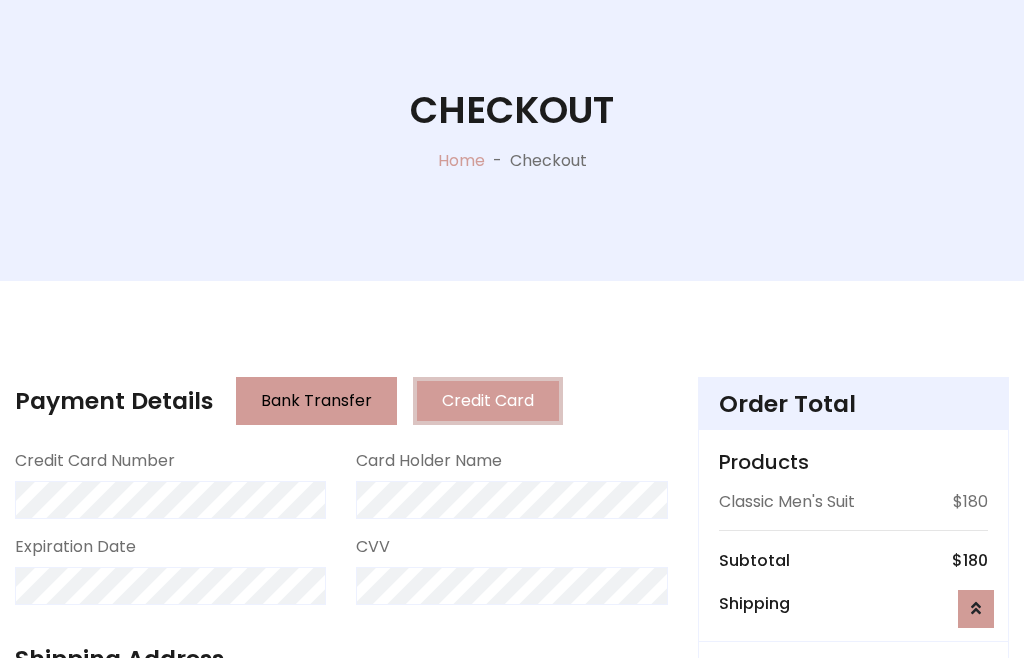 scroll, scrollTop: 392, scrollLeft: 0, axis: vertical 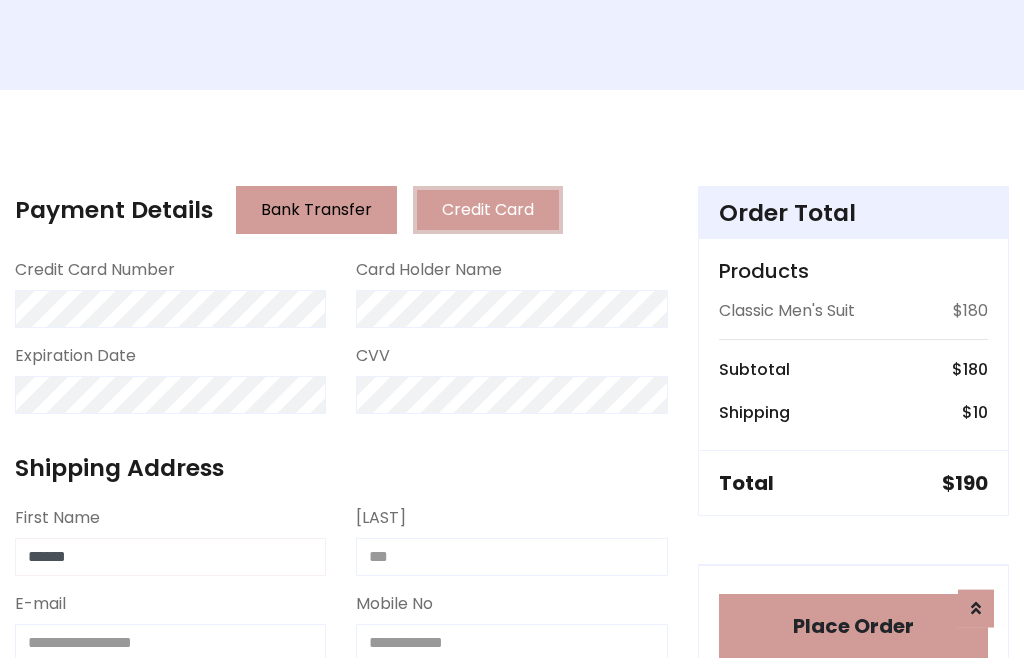 type on "******" 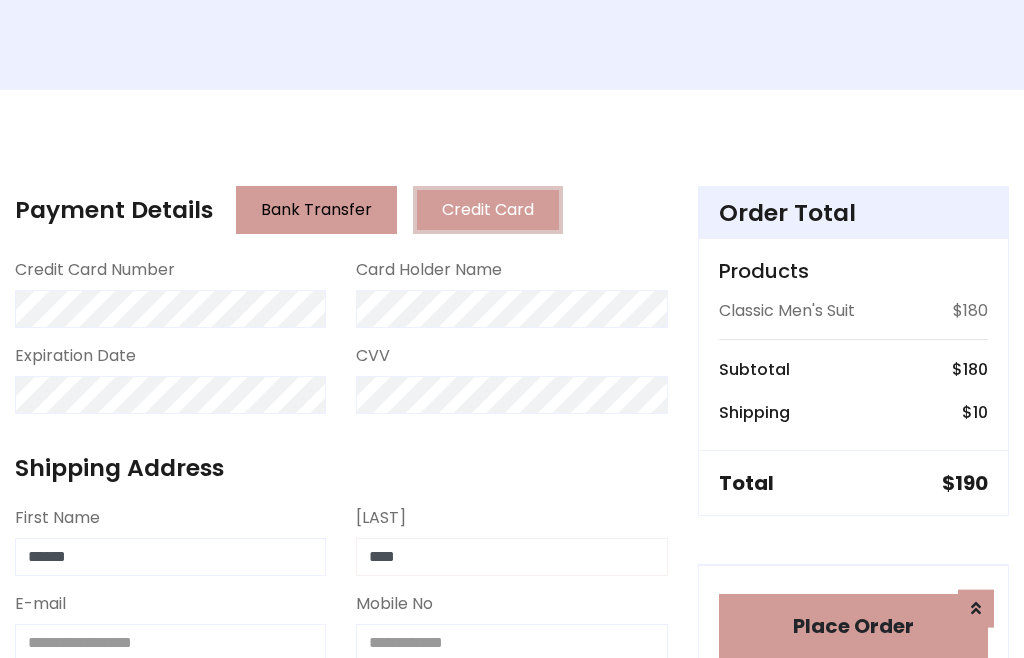 type on "****" 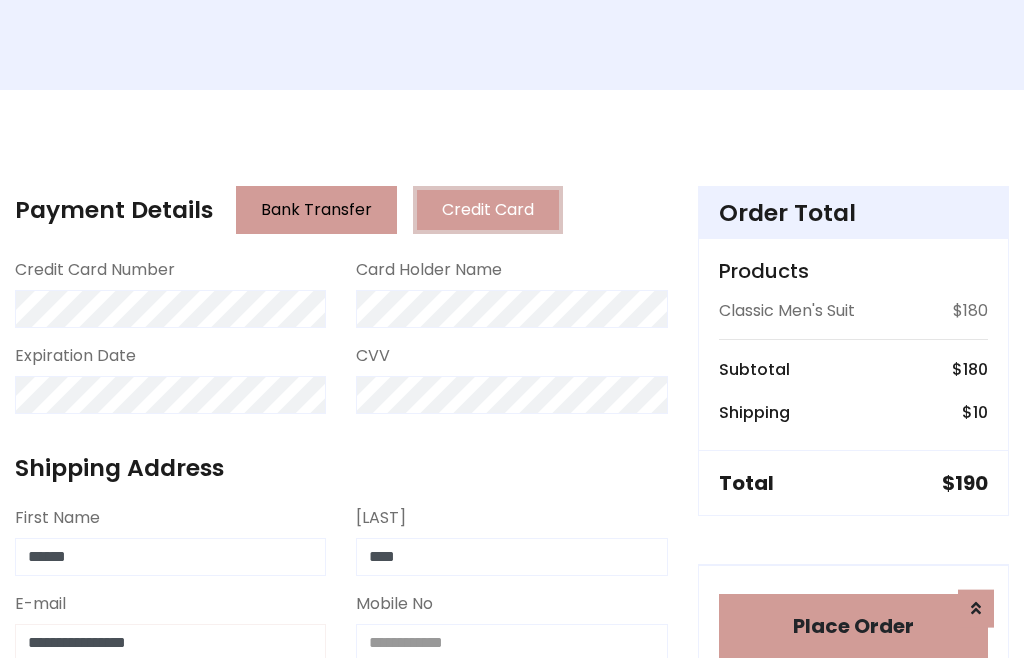 type on "**********" 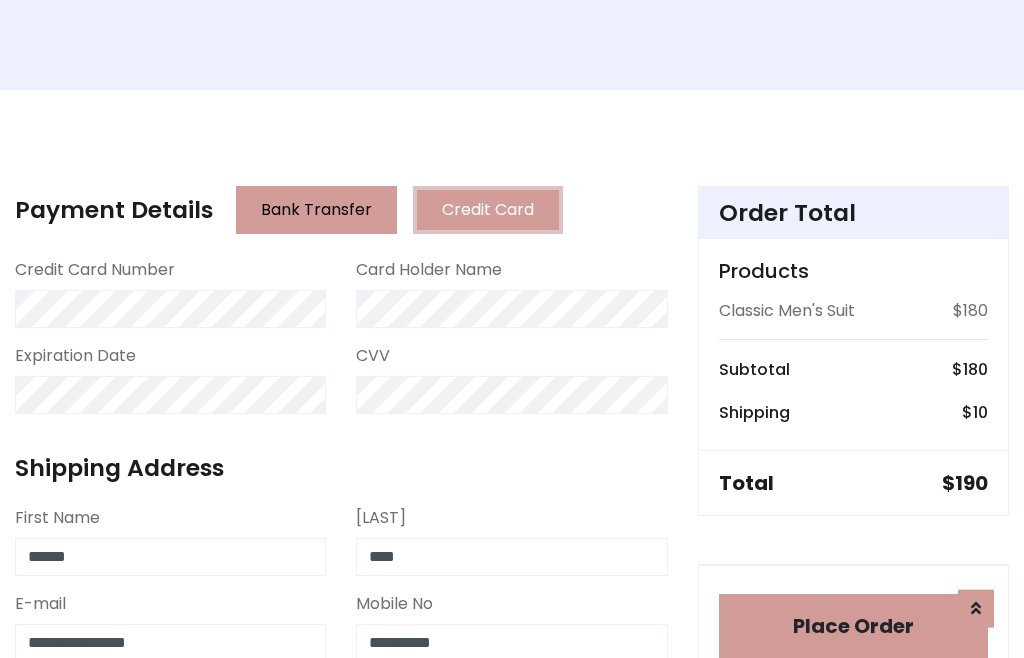 scroll, scrollTop: 573, scrollLeft: 0, axis: vertical 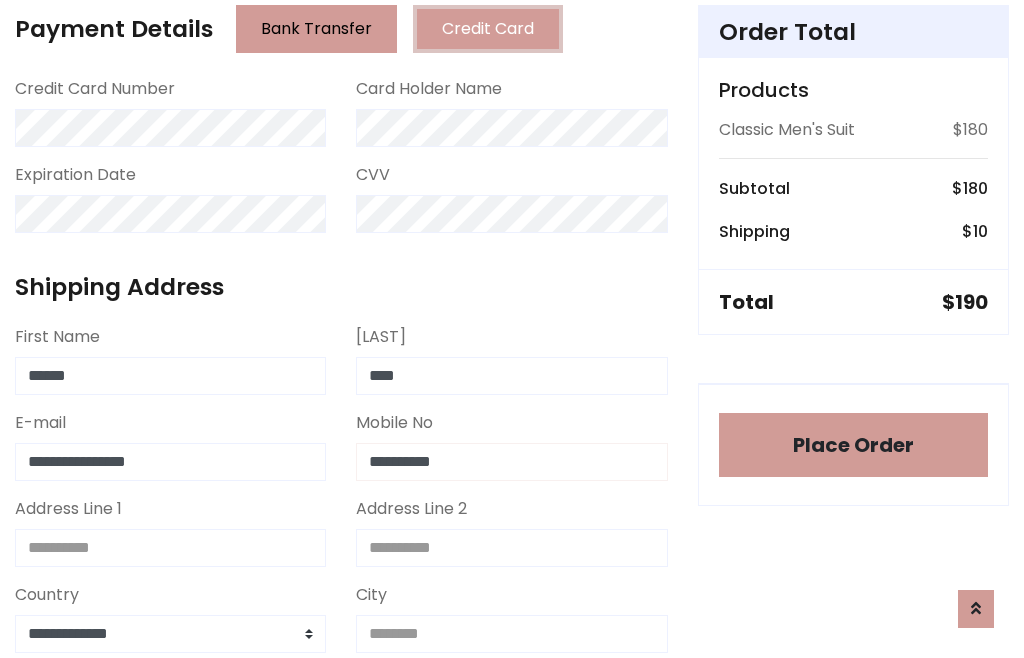 type on "**********" 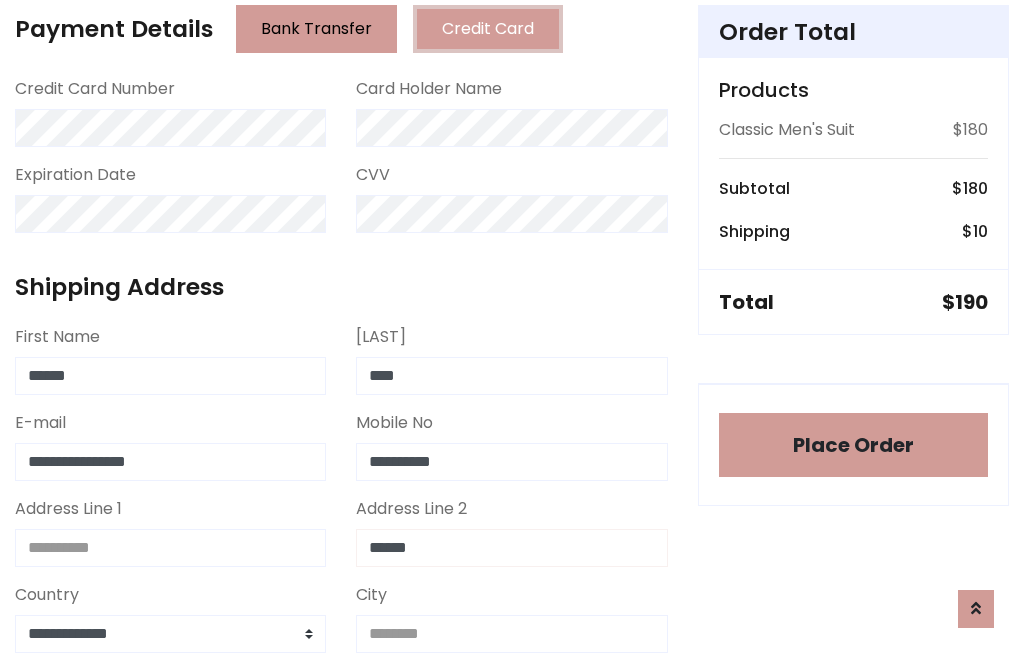 type on "******" 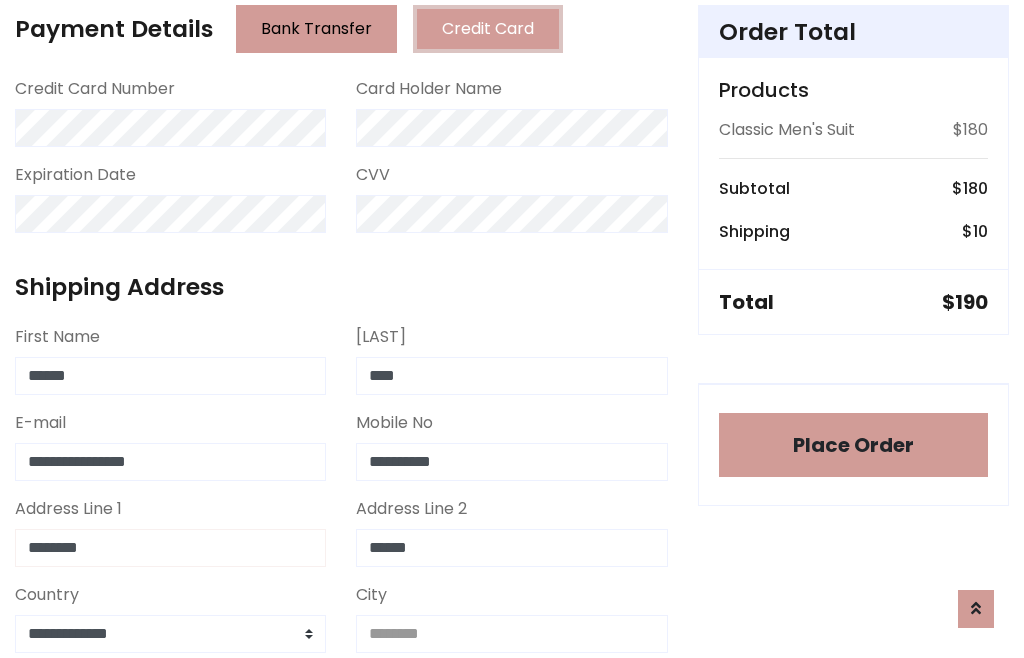 type on "********" 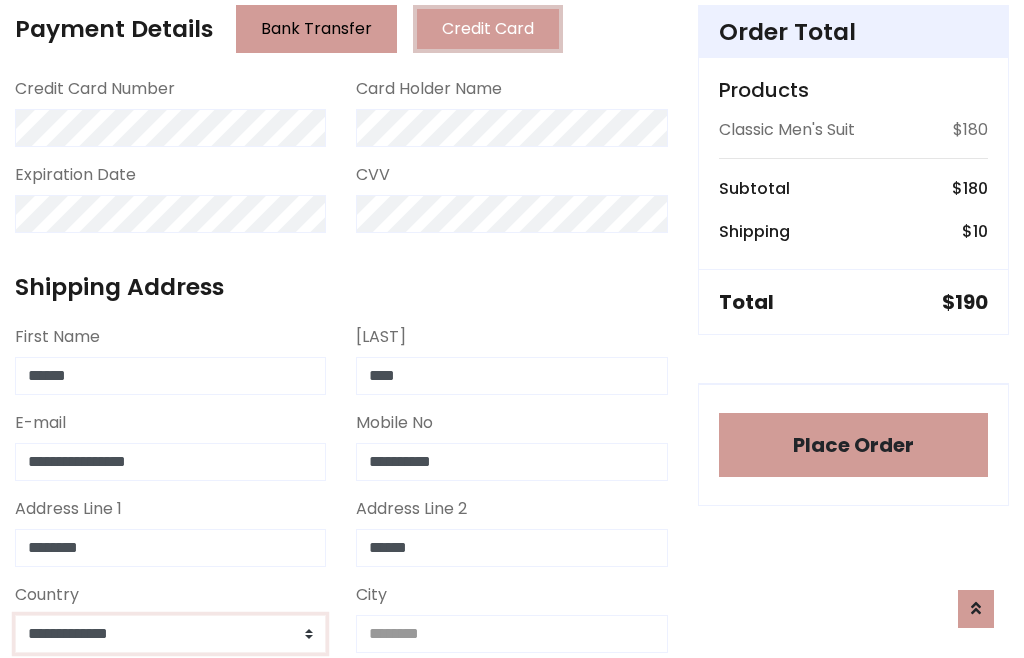 select on "*******" 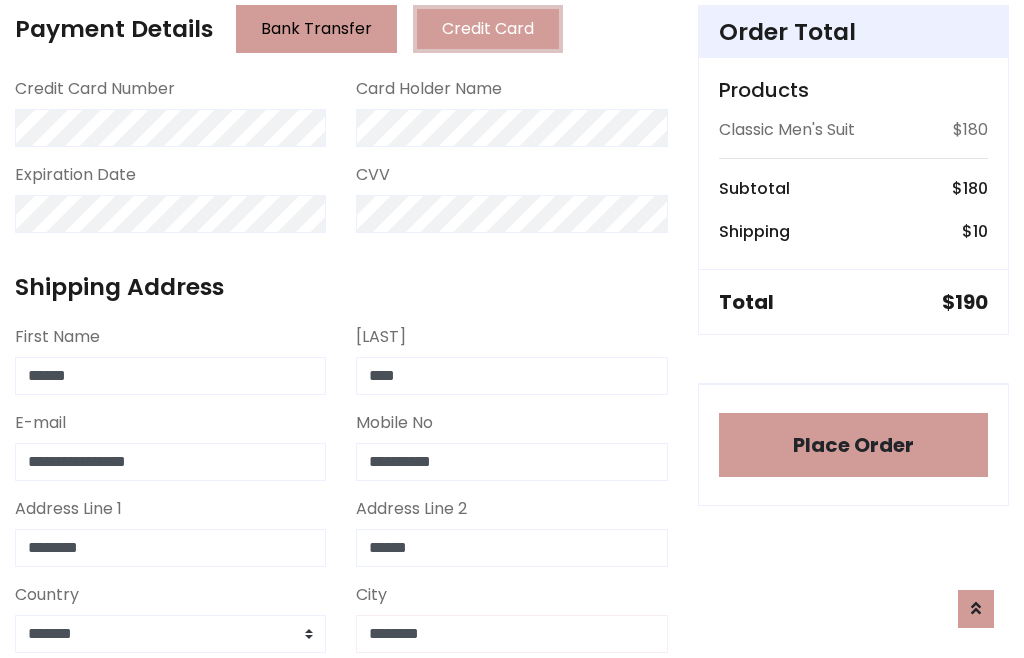 type on "********" 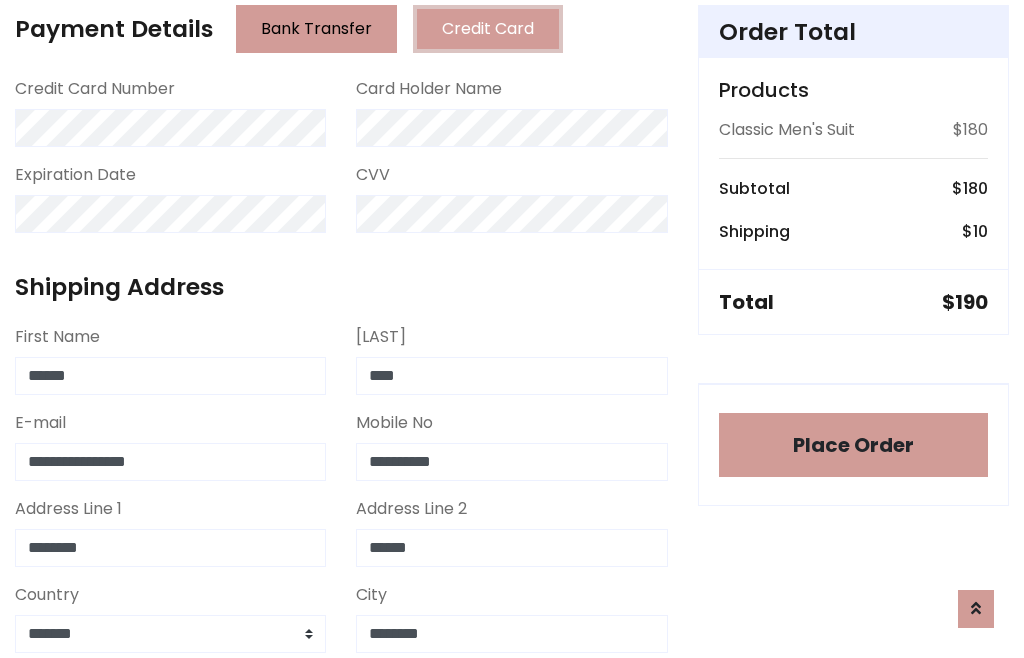 scroll, scrollTop: 654, scrollLeft: 0, axis: vertical 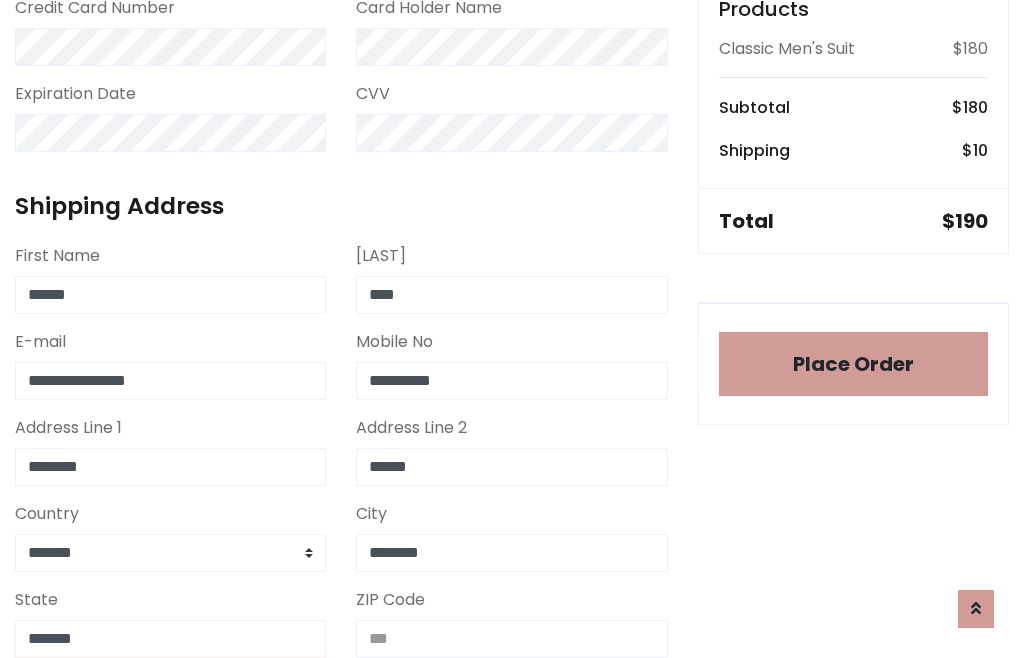 type on "*******" 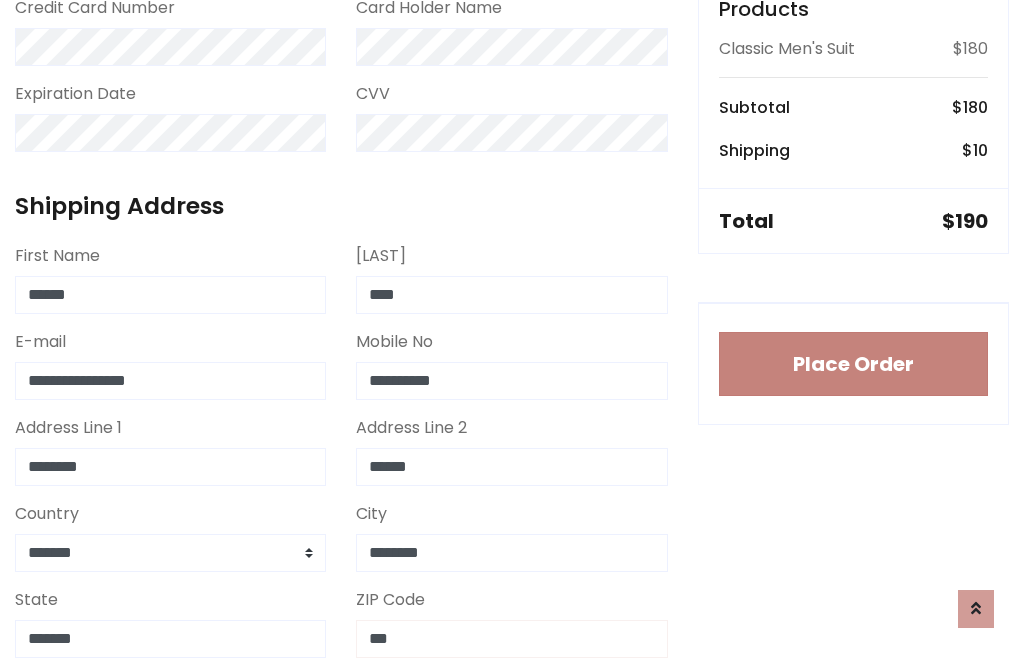 type on "***" 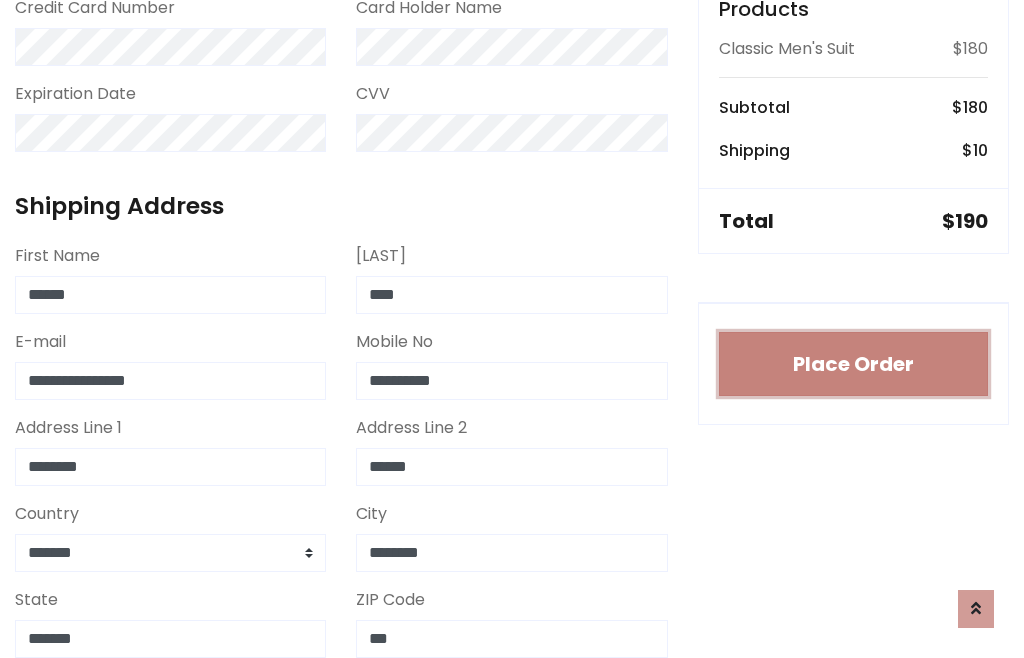 click on "Place Order" at bounding box center (853, 364) 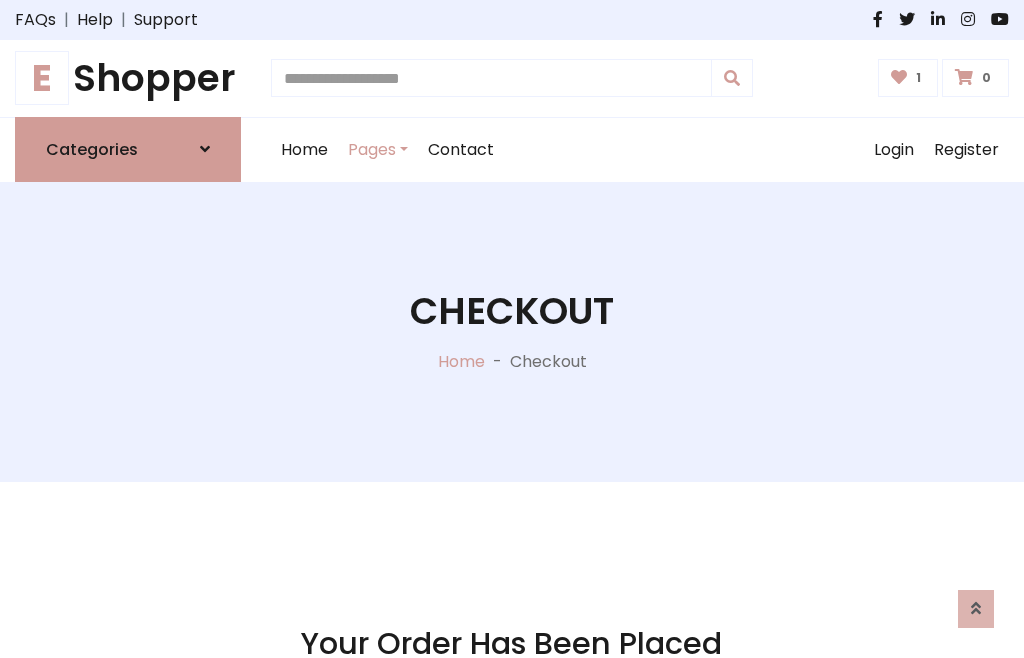 scroll, scrollTop: 0, scrollLeft: 0, axis: both 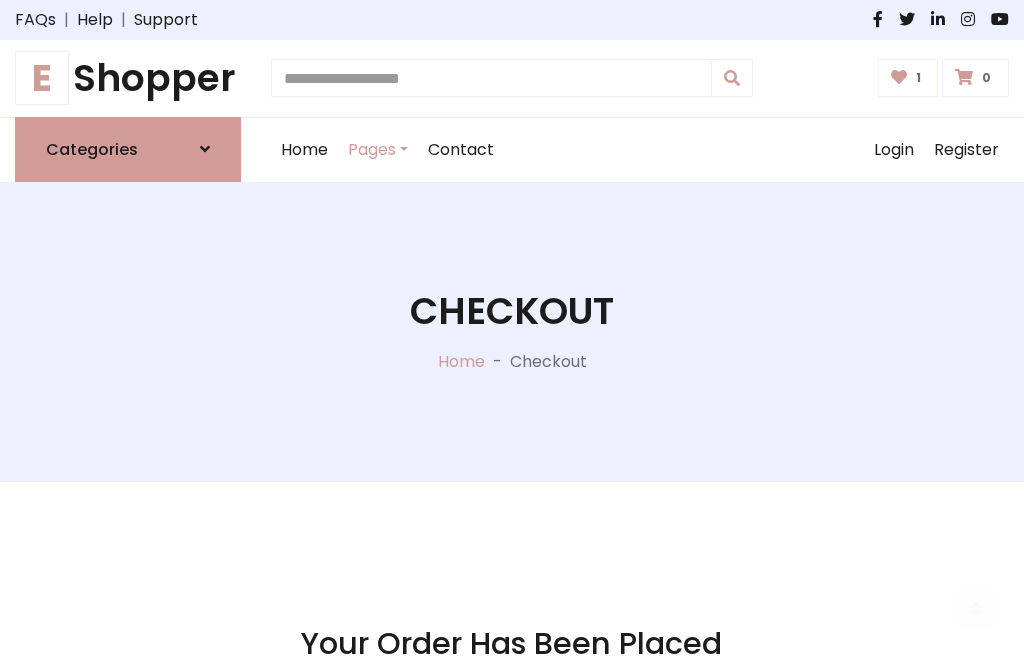 click on "E" at bounding box center [42, 78] 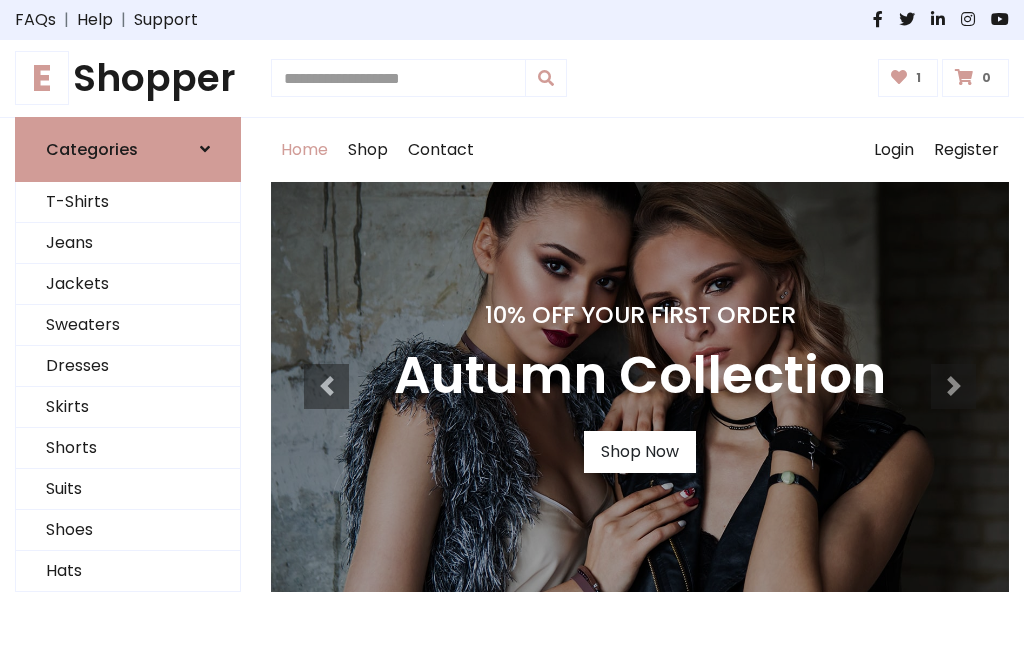 scroll, scrollTop: 0, scrollLeft: 0, axis: both 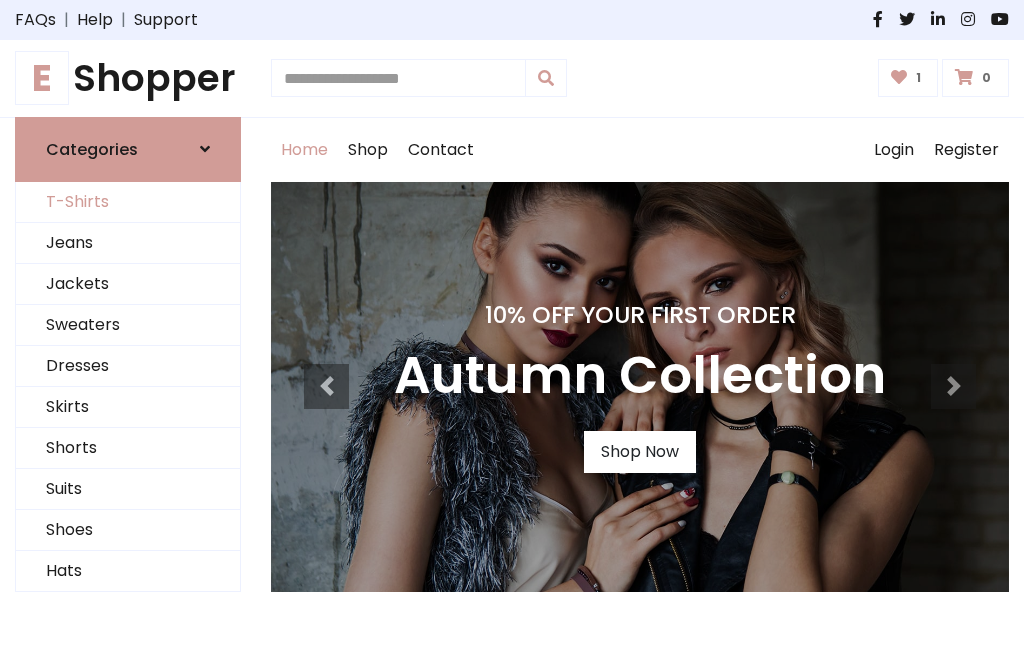 click on "T-Shirts" at bounding box center [128, 202] 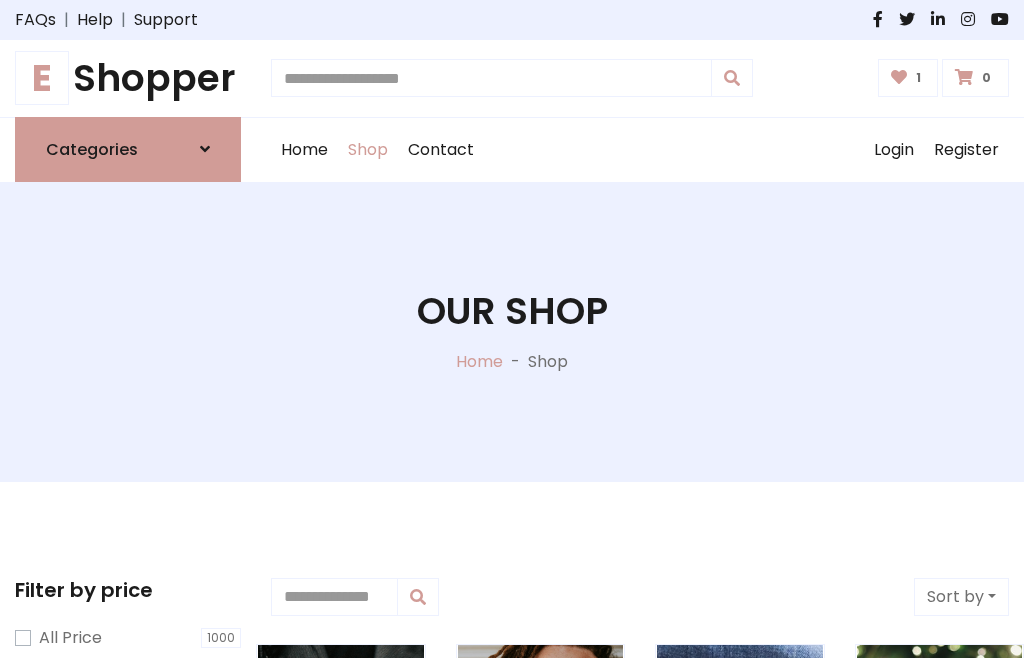 scroll, scrollTop: 0, scrollLeft: 0, axis: both 